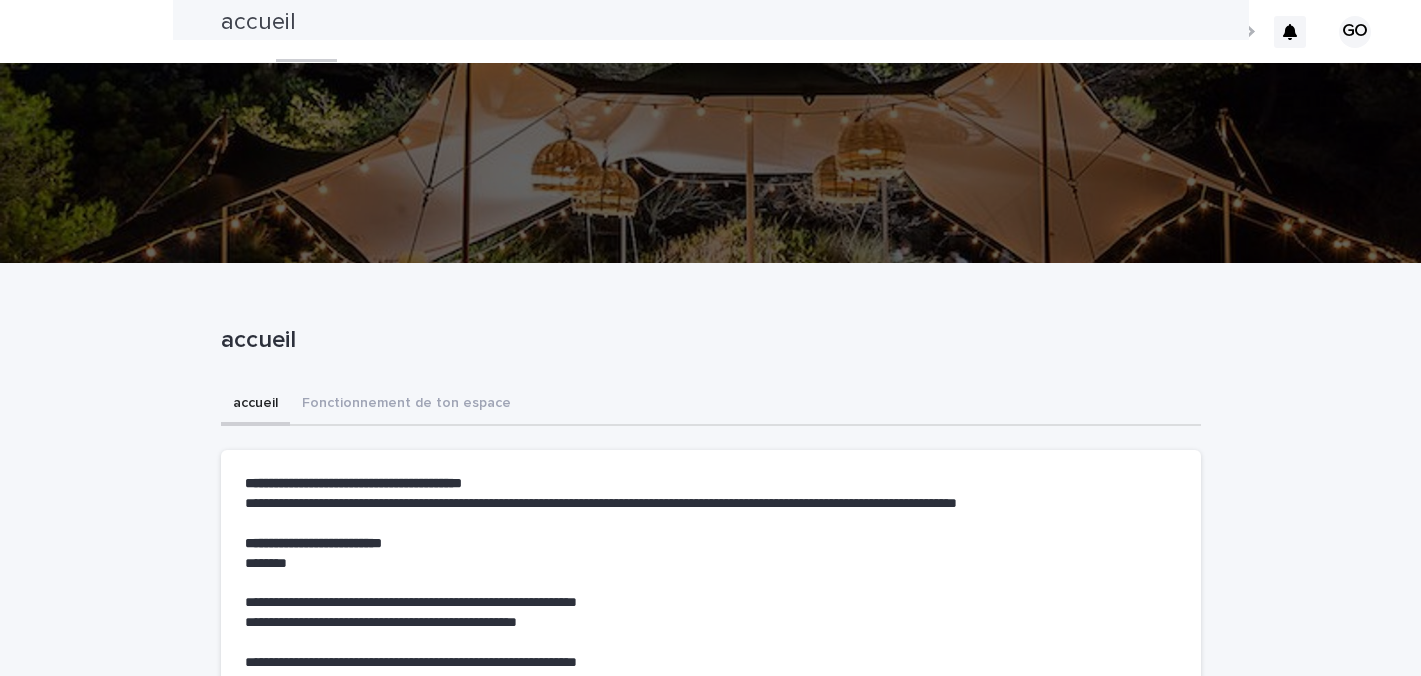 scroll, scrollTop: 0, scrollLeft: 0, axis: both 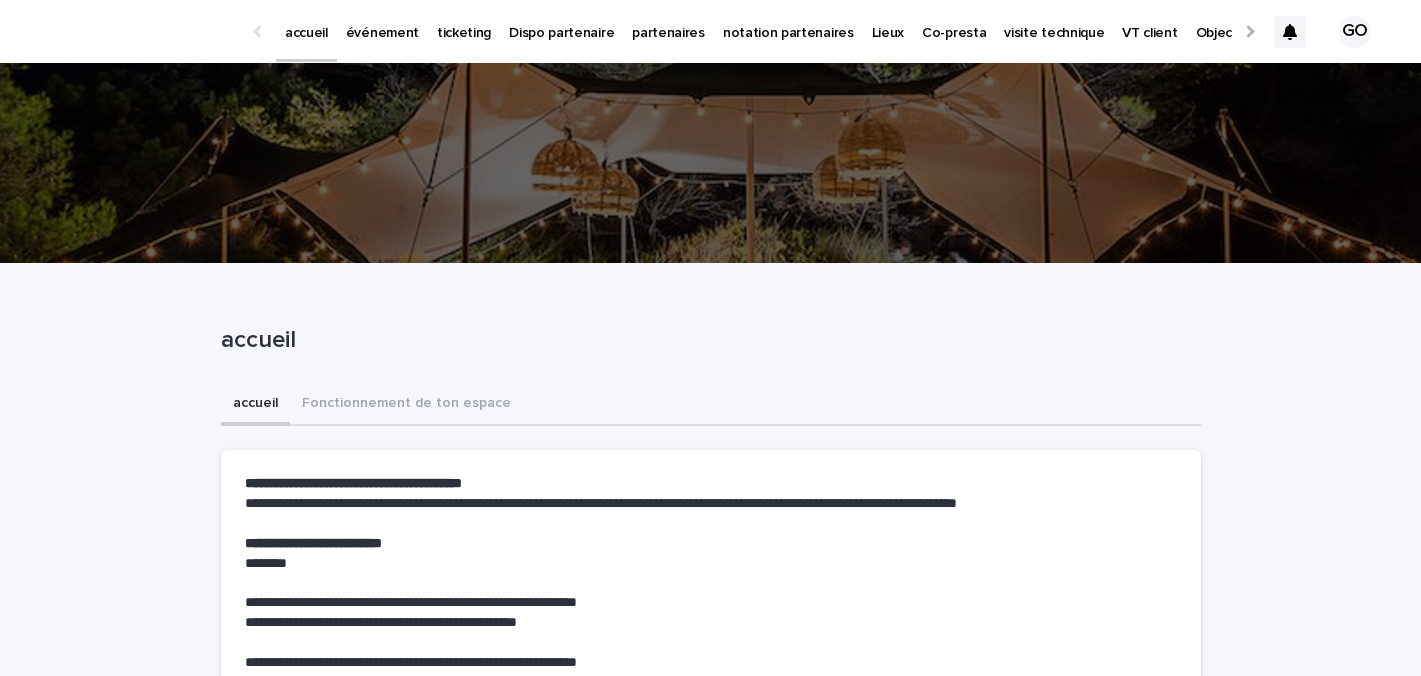 click on "événement" at bounding box center (382, 21) 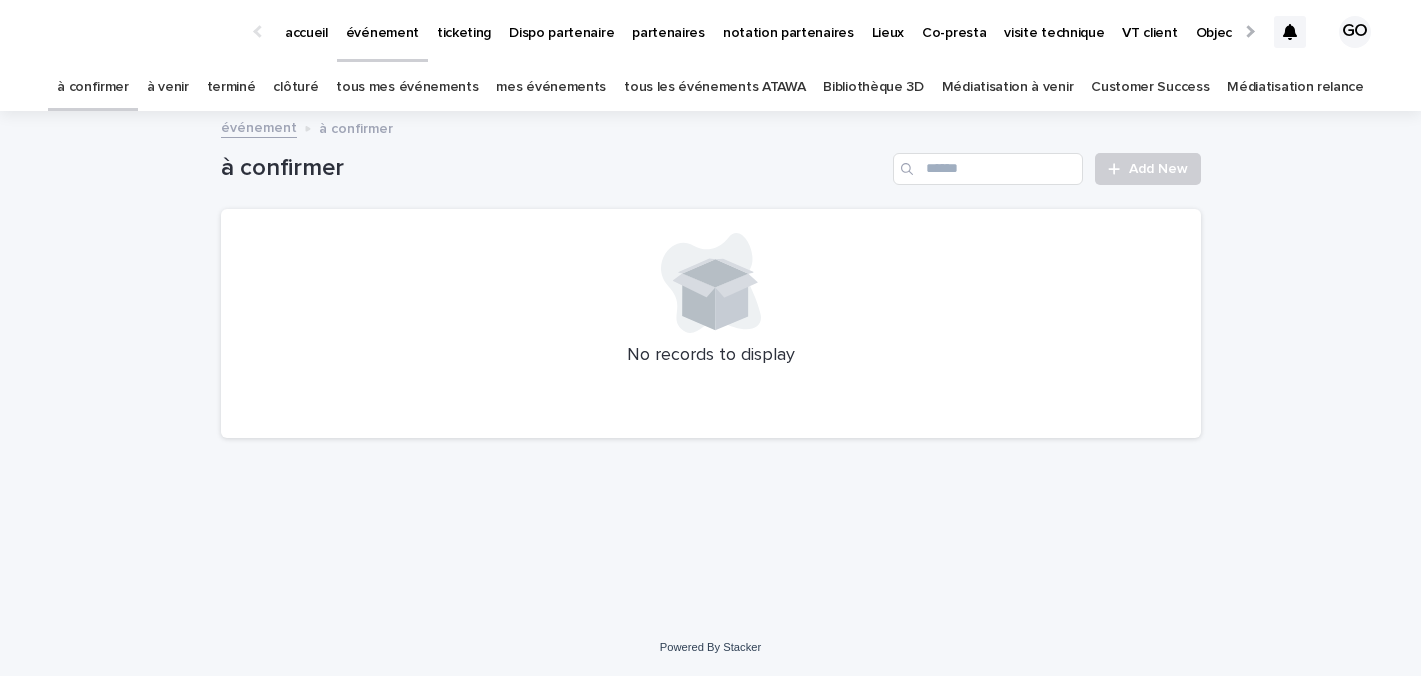 click on "à venir" at bounding box center (168, 87) 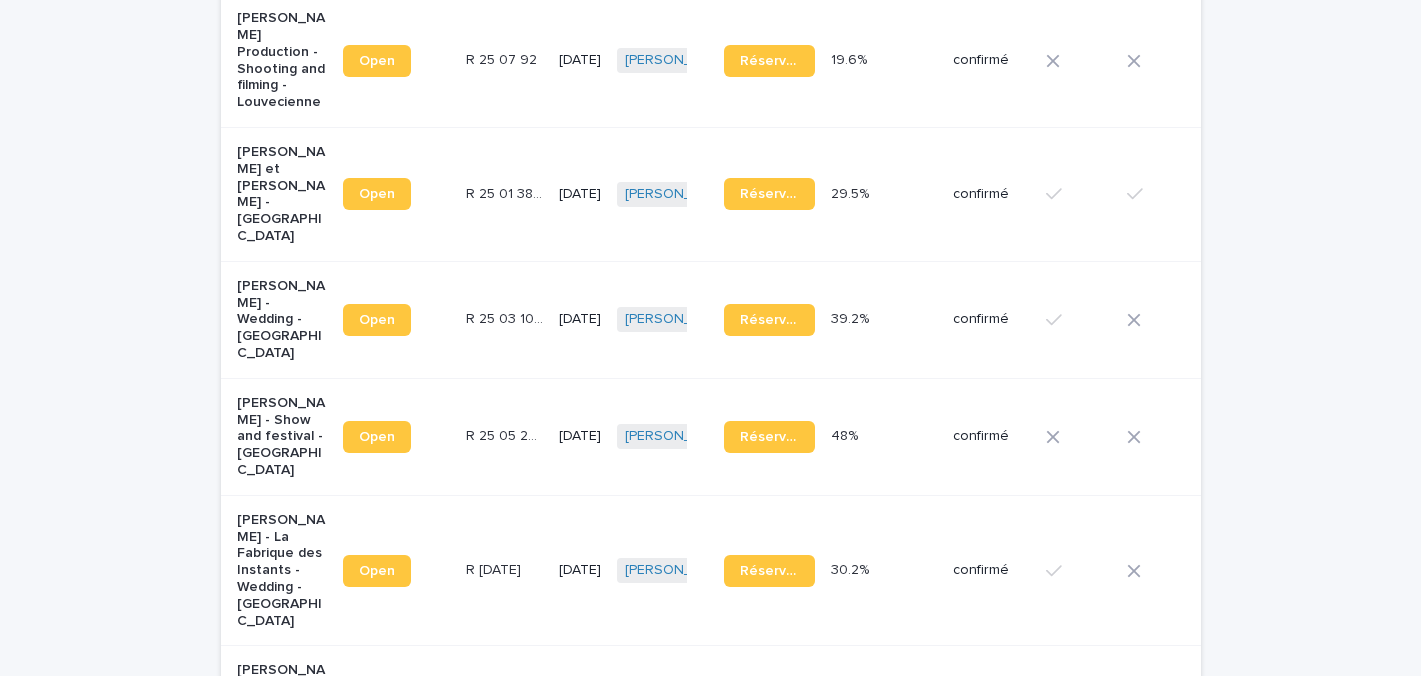 scroll, scrollTop: 926, scrollLeft: 0, axis: vertical 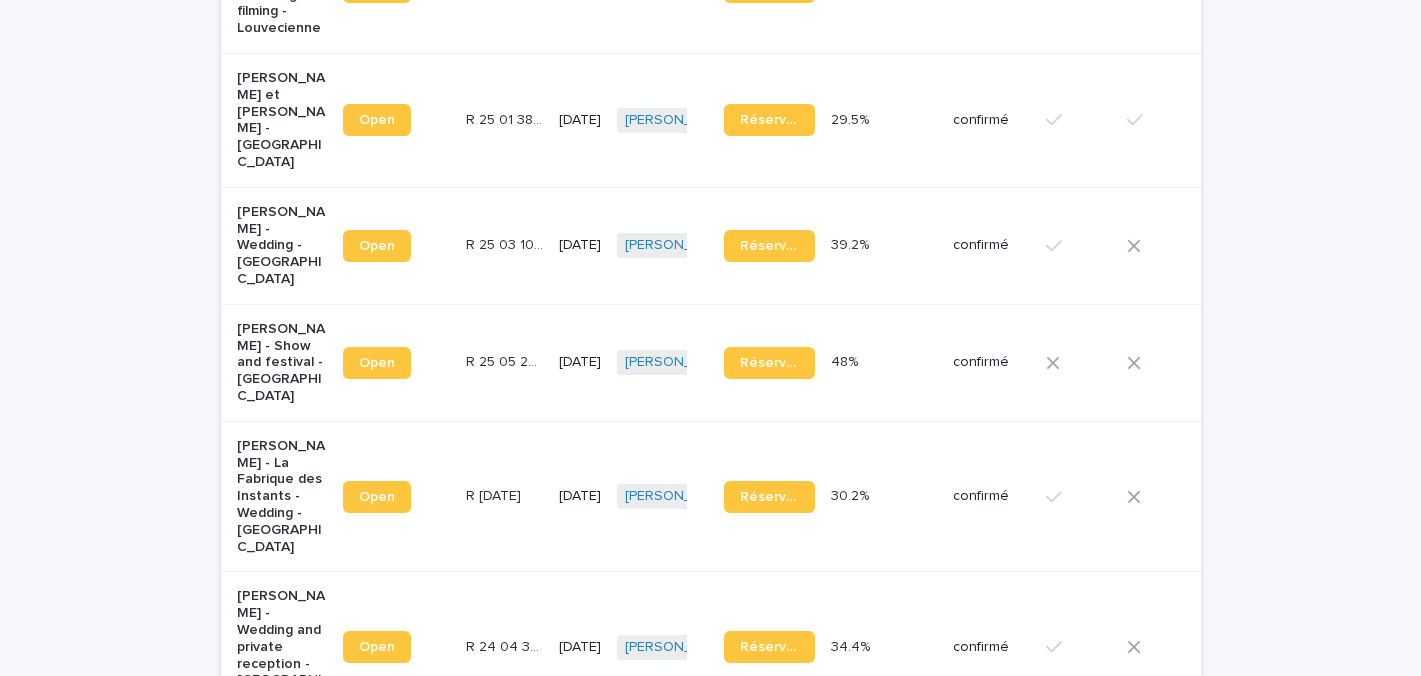 click on "[PERSON_NAME] - Show and festival - [GEOGRAPHIC_DATA]" at bounding box center [282, 363] 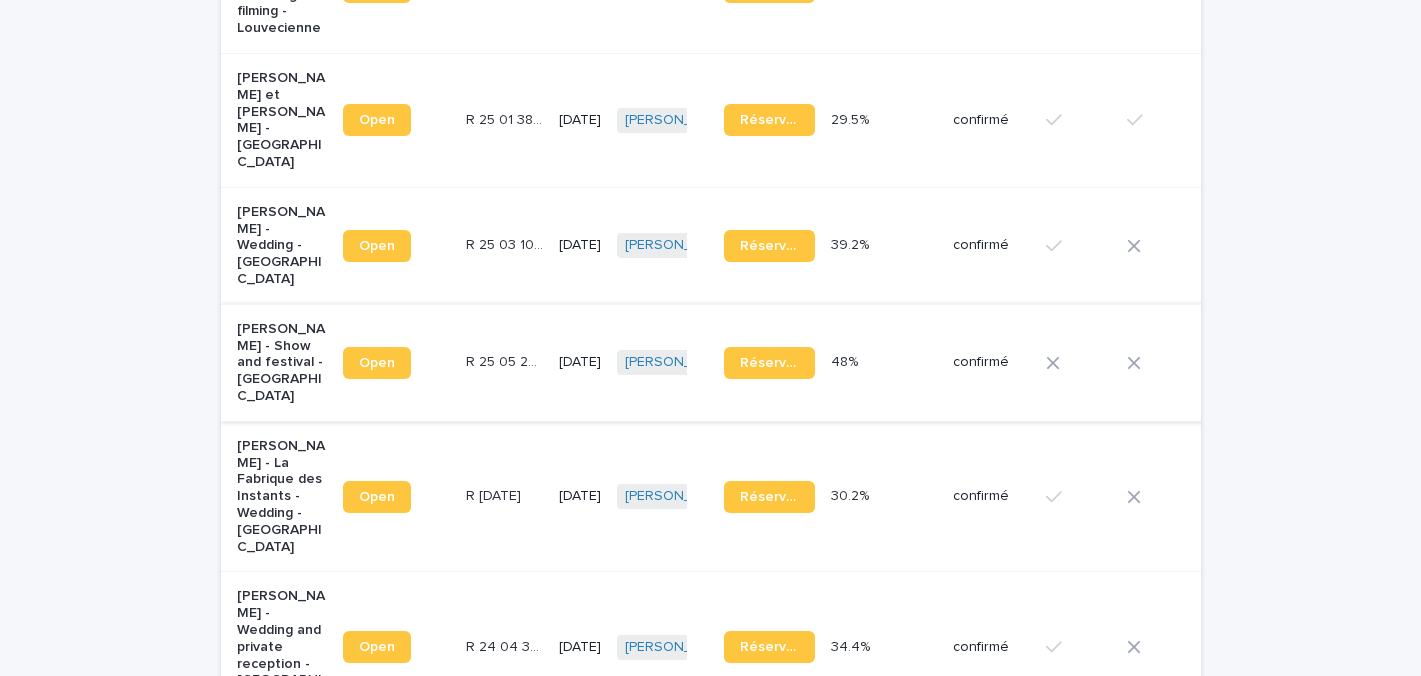 scroll, scrollTop: 0, scrollLeft: 0, axis: both 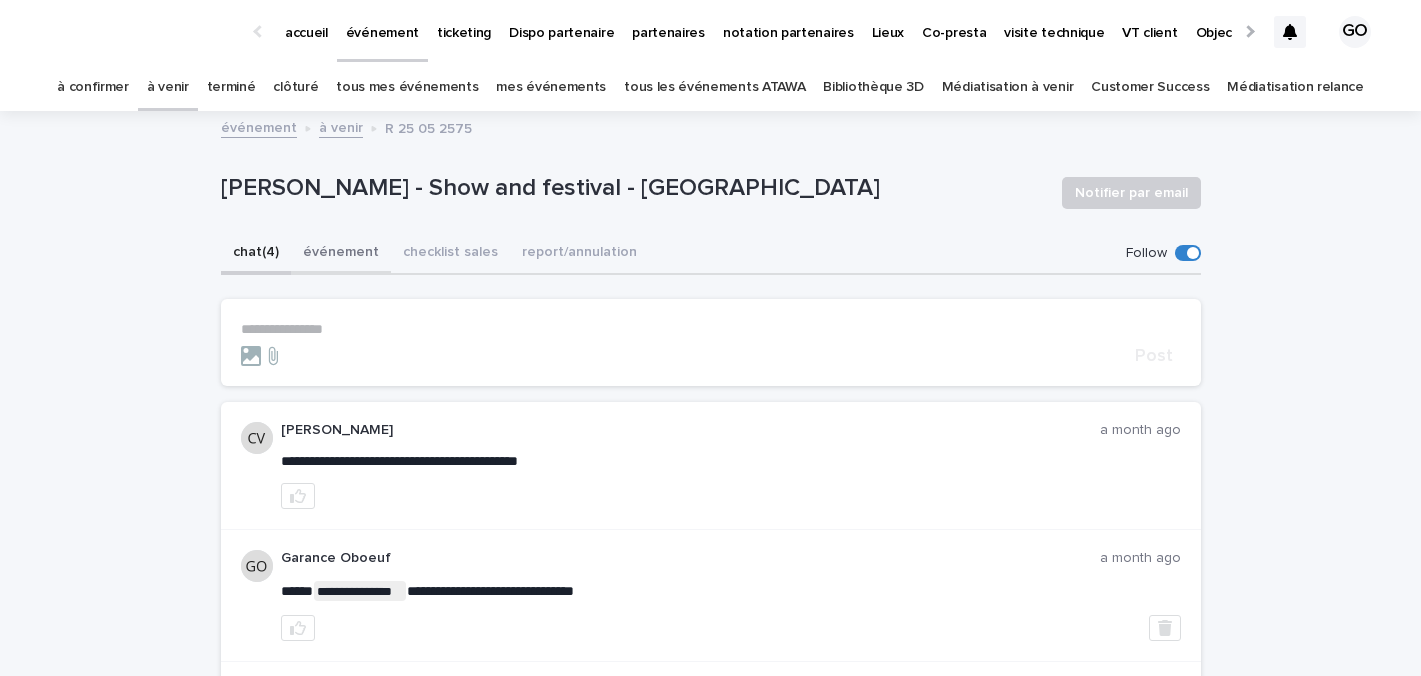 click on "événement" at bounding box center [341, 254] 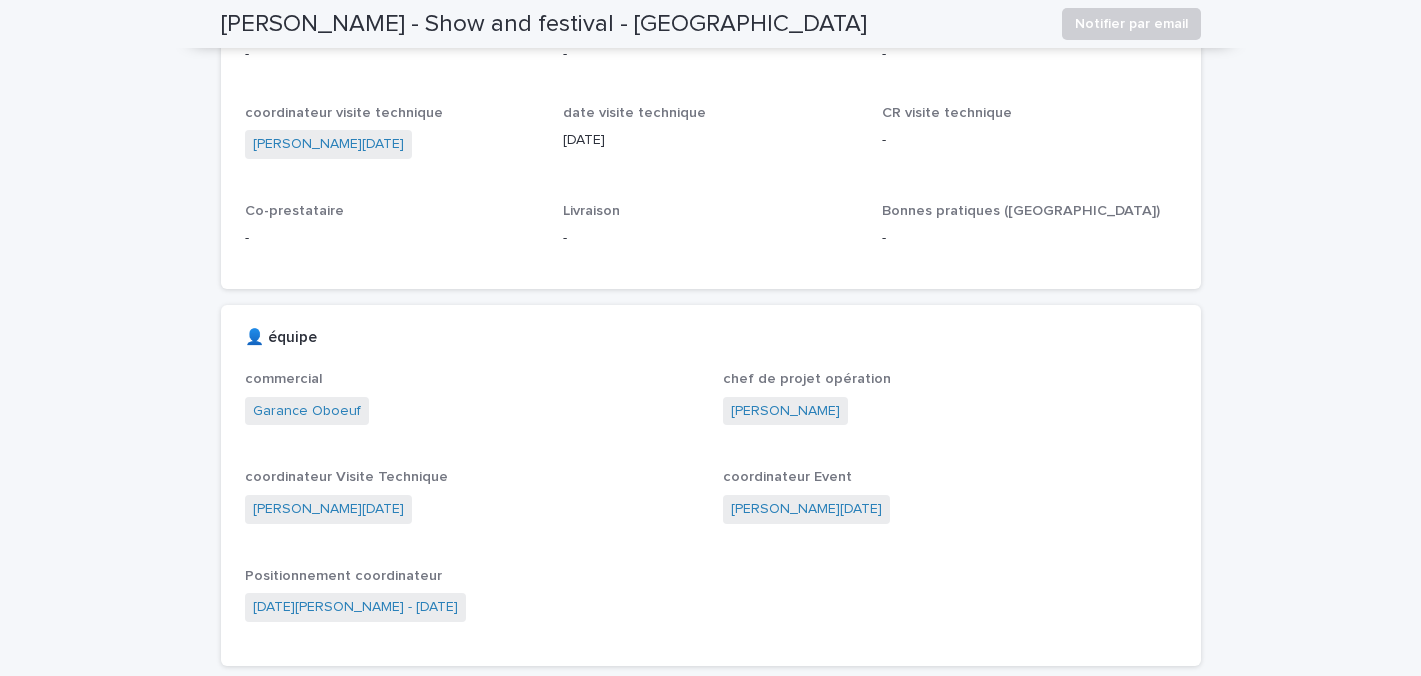 scroll, scrollTop: 0, scrollLeft: 0, axis: both 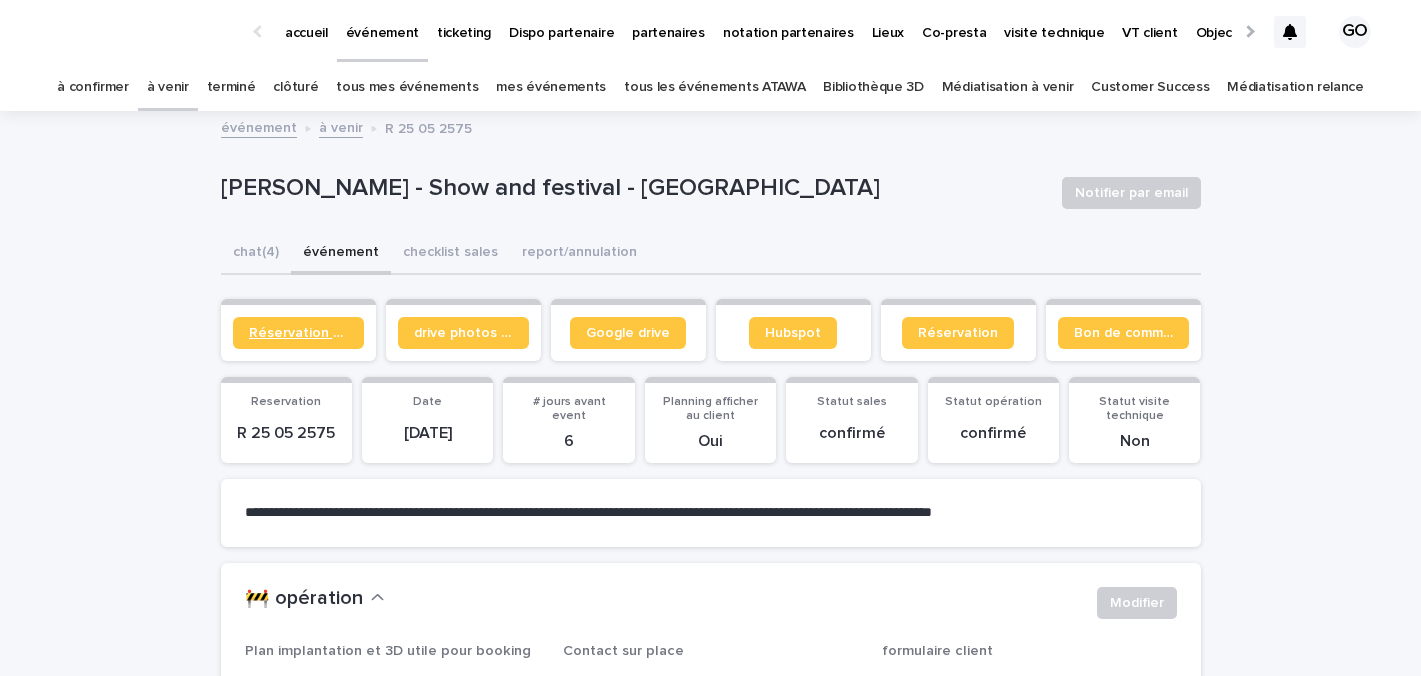 click on "Réservation client" at bounding box center [298, 333] 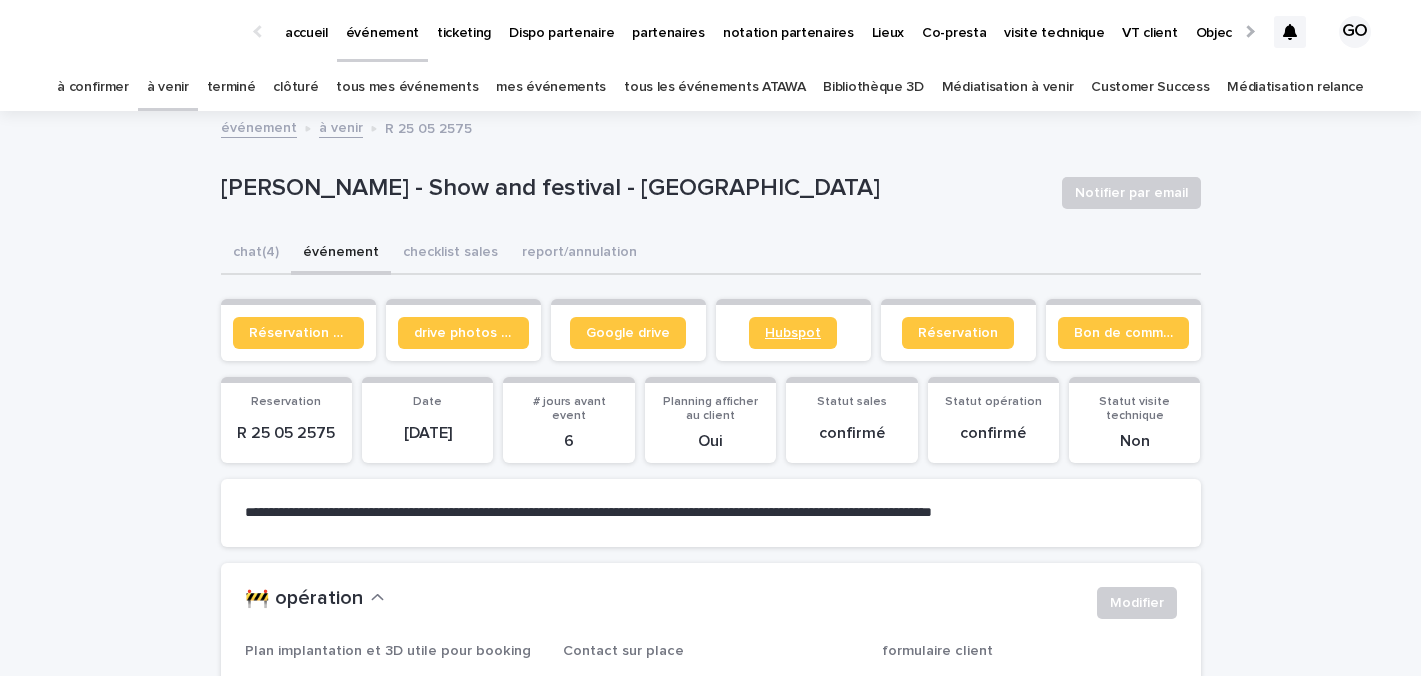 click on "Hubspot" at bounding box center (793, 333) 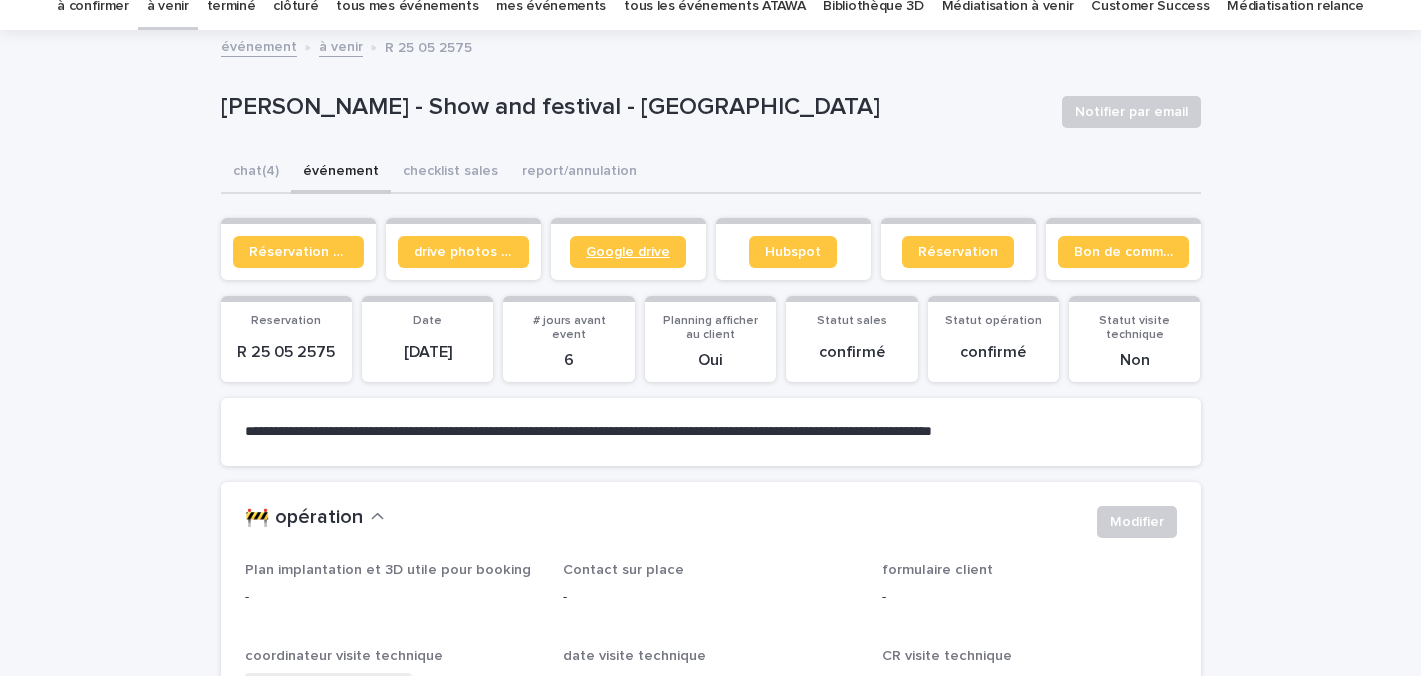 scroll, scrollTop: 108, scrollLeft: 0, axis: vertical 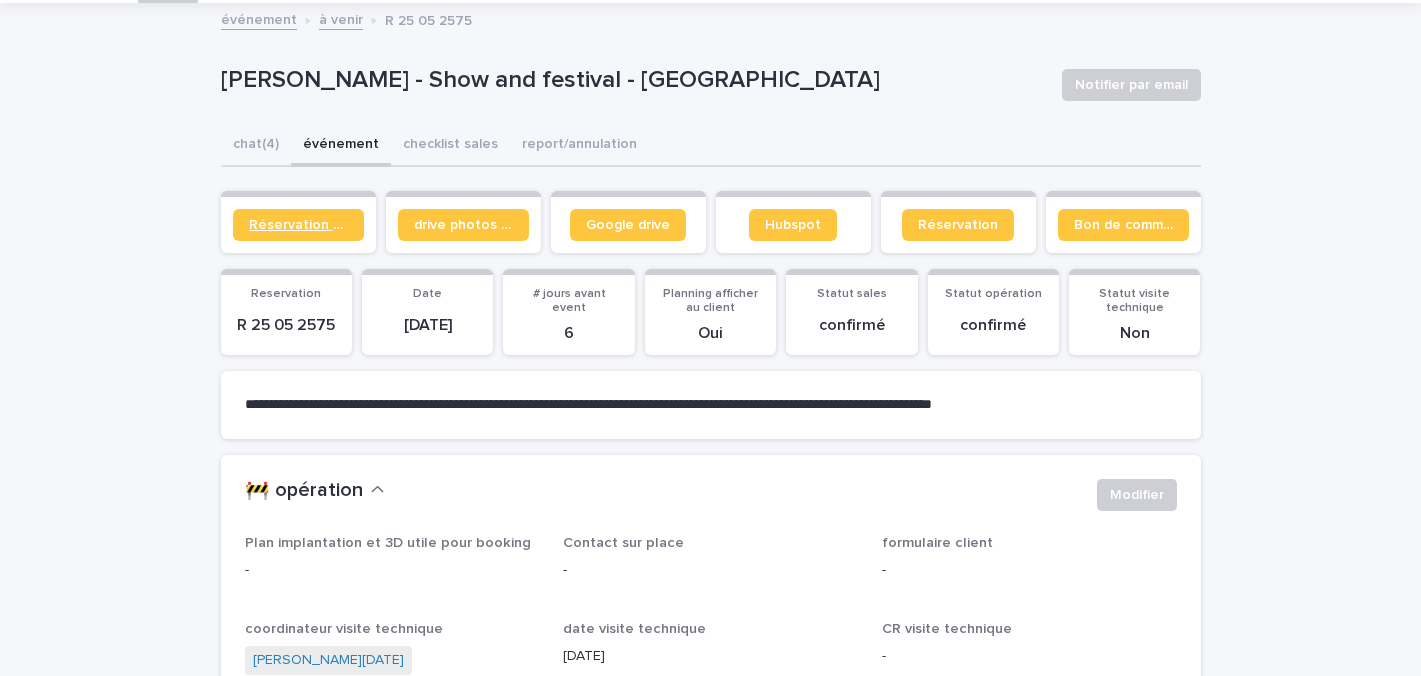 click on "Réservation client" at bounding box center (298, 225) 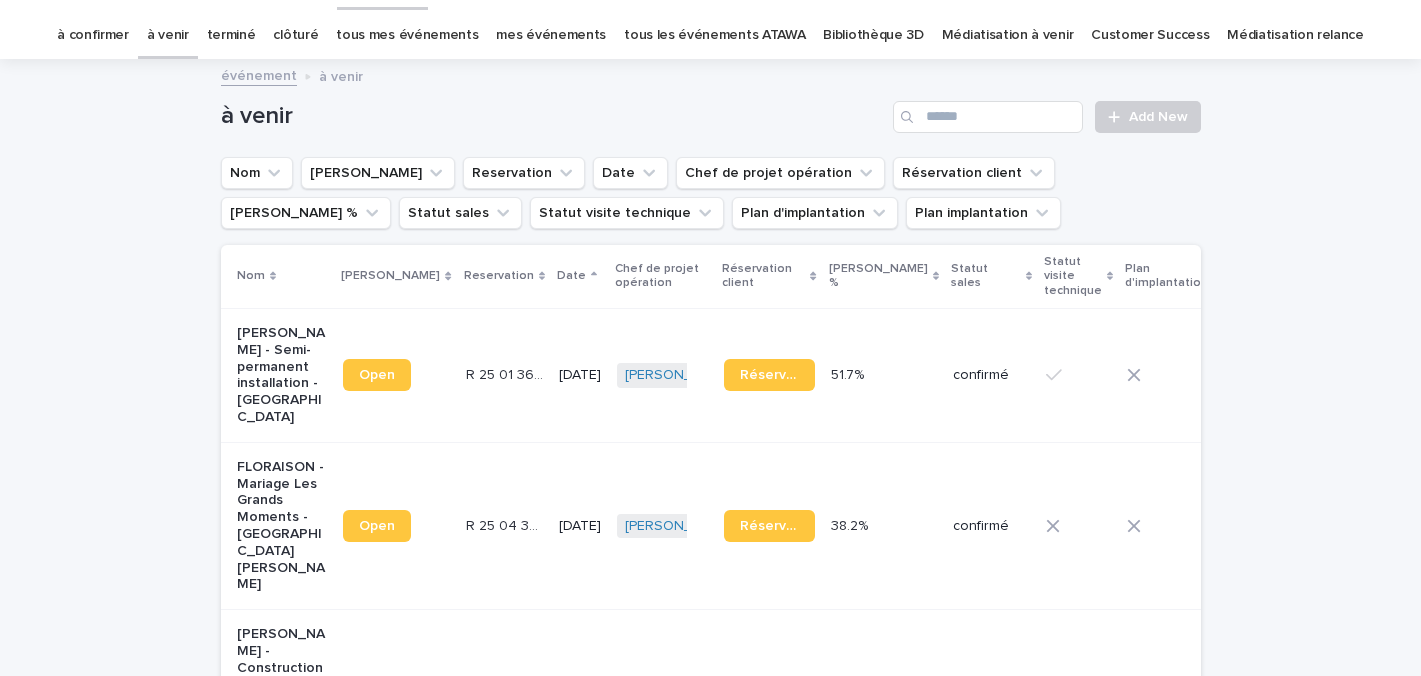 scroll, scrollTop: 64, scrollLeft: 0, axis: vertical 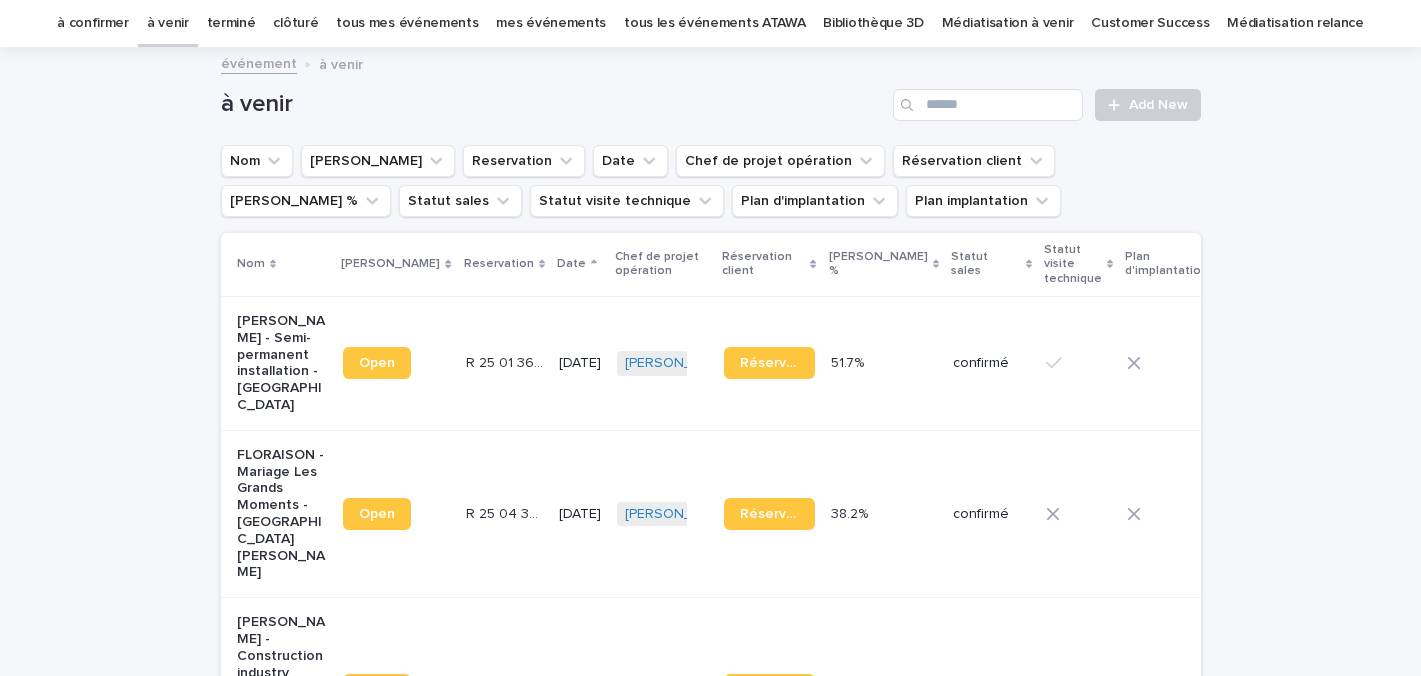type on "*******" 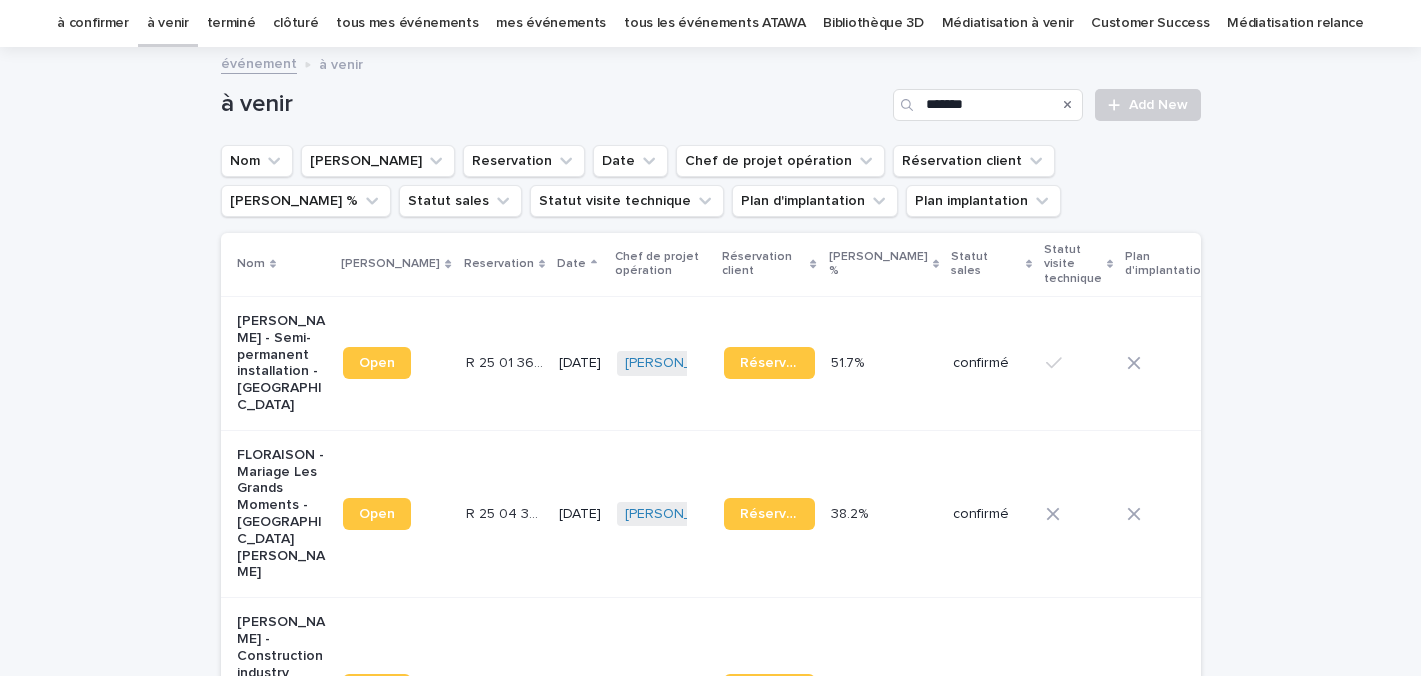 click on "Loading... Saving… Loading... Saving… à venir ******* Add New Nom Lien Stacker Reservation Date Chef de projet opération Réservation client [PERSON_NAME] % Statut sales Statut visite technique Plan d'implantation Plan implantation Nom Lien Stacker Reservation Date Chef de projet opération Réservation client [PERSON_NAME] % Statut sales Statut visite technique Plan d'implantation Plan implantation [PERSON_NAME] - Semi-permanent installation - [GEOGRAPHIC_DATA] Open R 25 01 3620 R 25 01 3620   [DATE] [PERSON_NAME]   + 0 Réservation 51.7% 51.7%   confirmé - FLORAISON - Mariage Les Grands Moments - [GEOGRAPHIC_DATA] Open R 25 04 3922 R 25 04 3922   [DATE] [PERSON_NAME]   + 0 Réservation 38.2% 38.2%   confirmé - [PERSON_NAME] - Construction industry (réfectoire / accueil ...) - Aulnay sous auneau Open R 25 07 653 R 25 07 653   [DATE] [PERSON_NAME]   + 0 Réservation 21.2% 21.2%   confirmé - [PERSON_NAME] Production - Shooting and filming - Louvecienne Open R 25 07 92" at bounding box center [710, 1726] 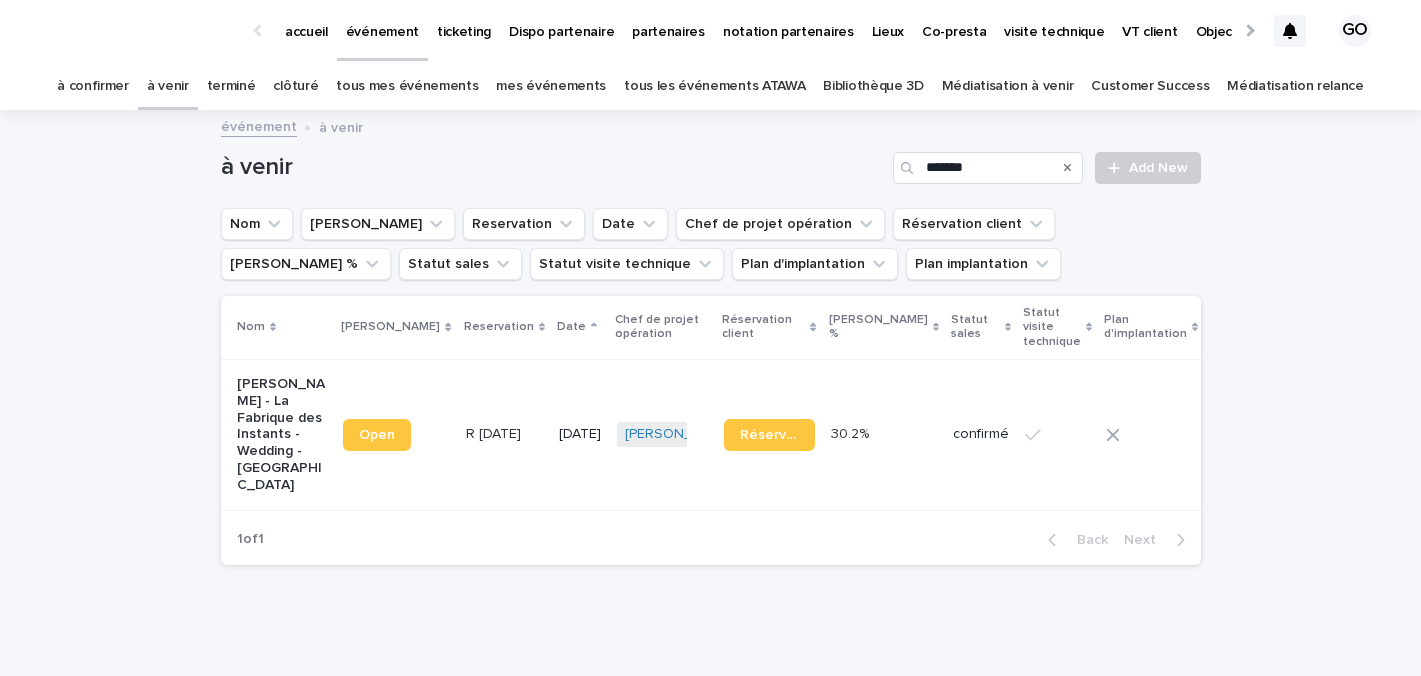 scroll, scrollTop: 0, scrollLeft: 0, axis: both 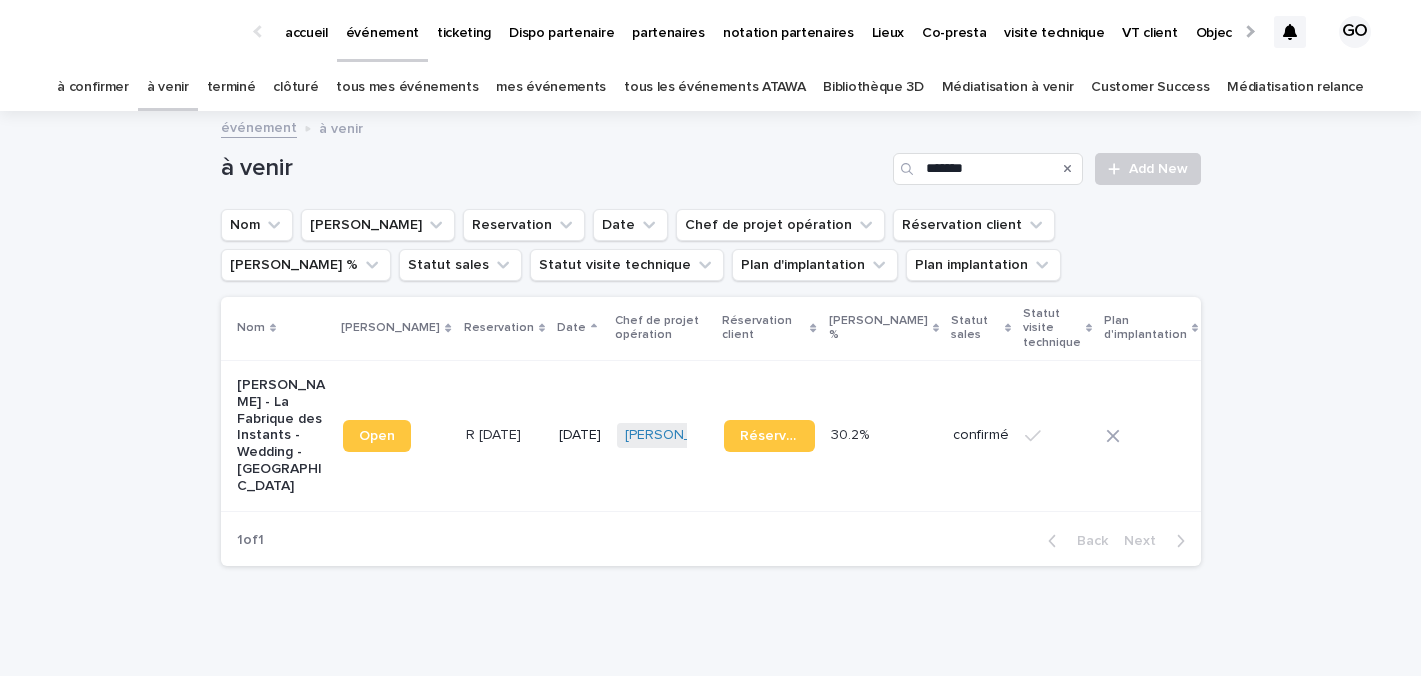click on "à venir" at bounding box center [168, 87] 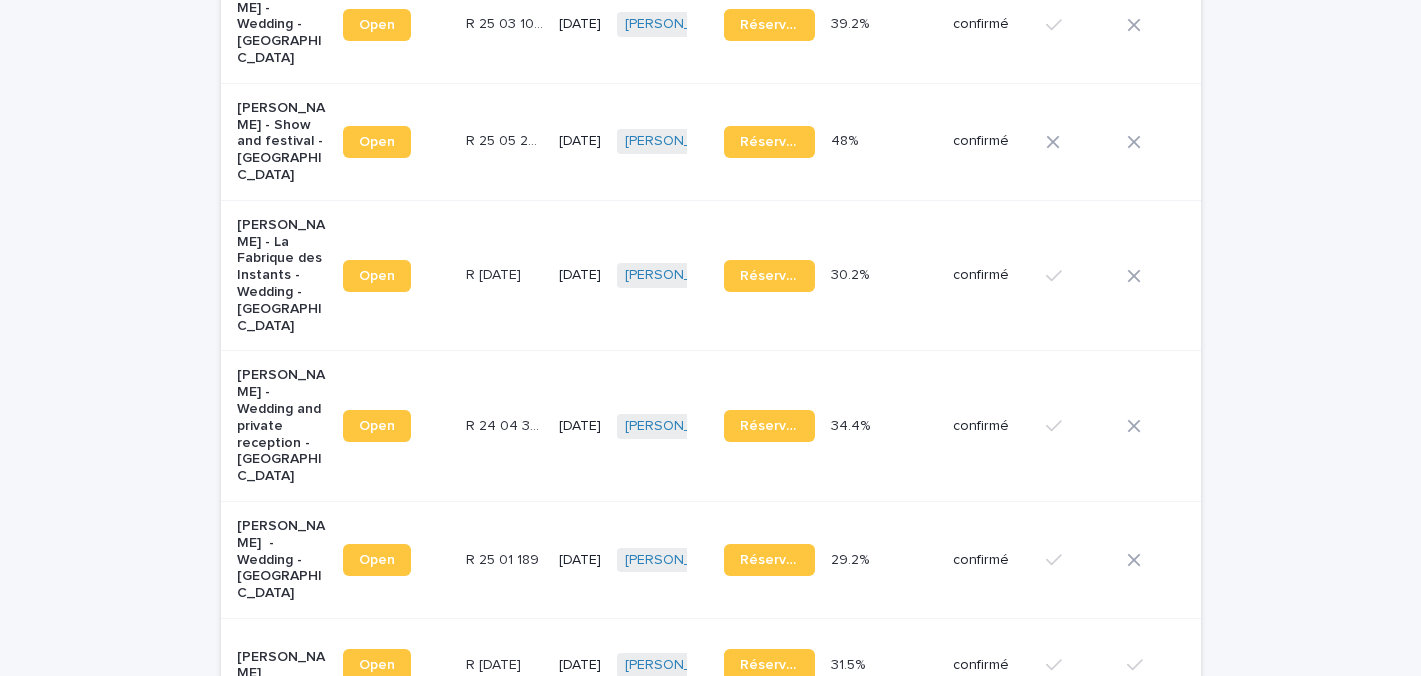 scroll, scrollTop: 1150, scrollLeft: 0, axis: vertical 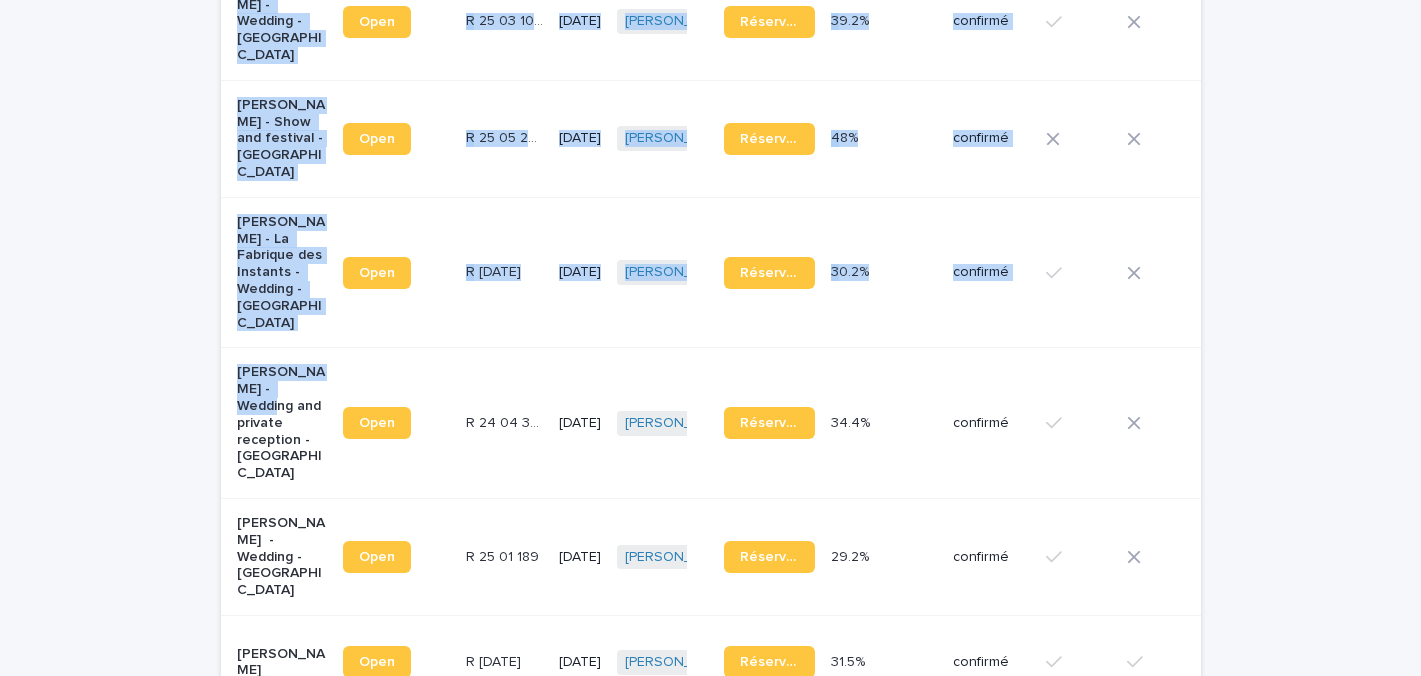click on "[PERSON_NAME] - Wedding and private reception - [GEOGRAPHIC_DATA]" at bounding box center [282, 423] 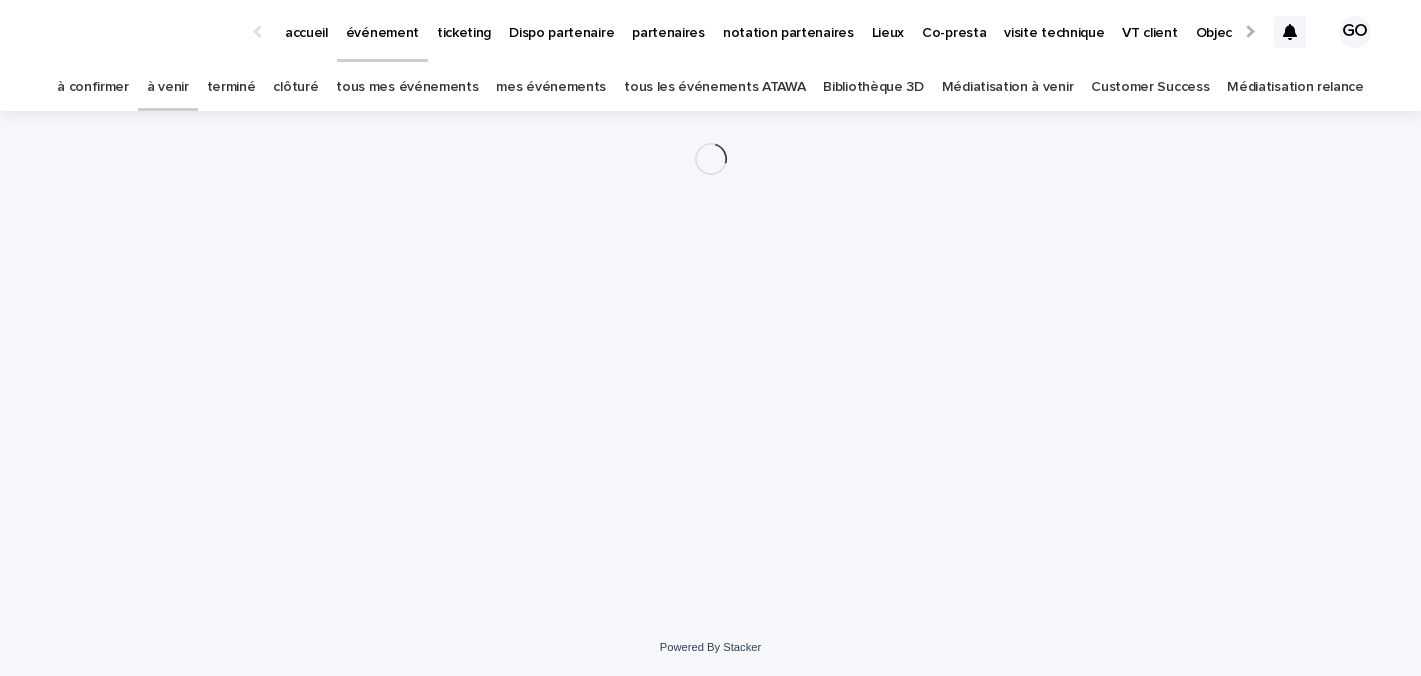 scroll, scrollTop: 0, scrollLeft: 0, axis: both 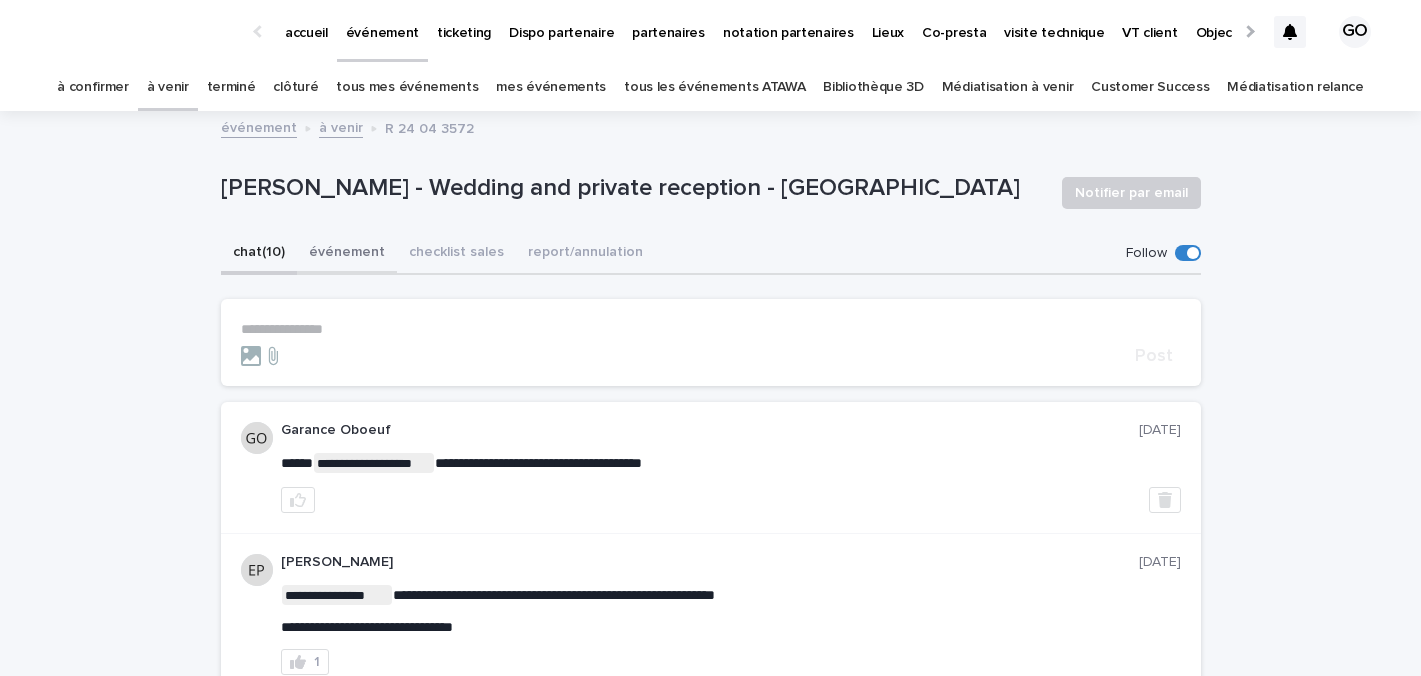 click on "événement" at bounding box center [347, 254] 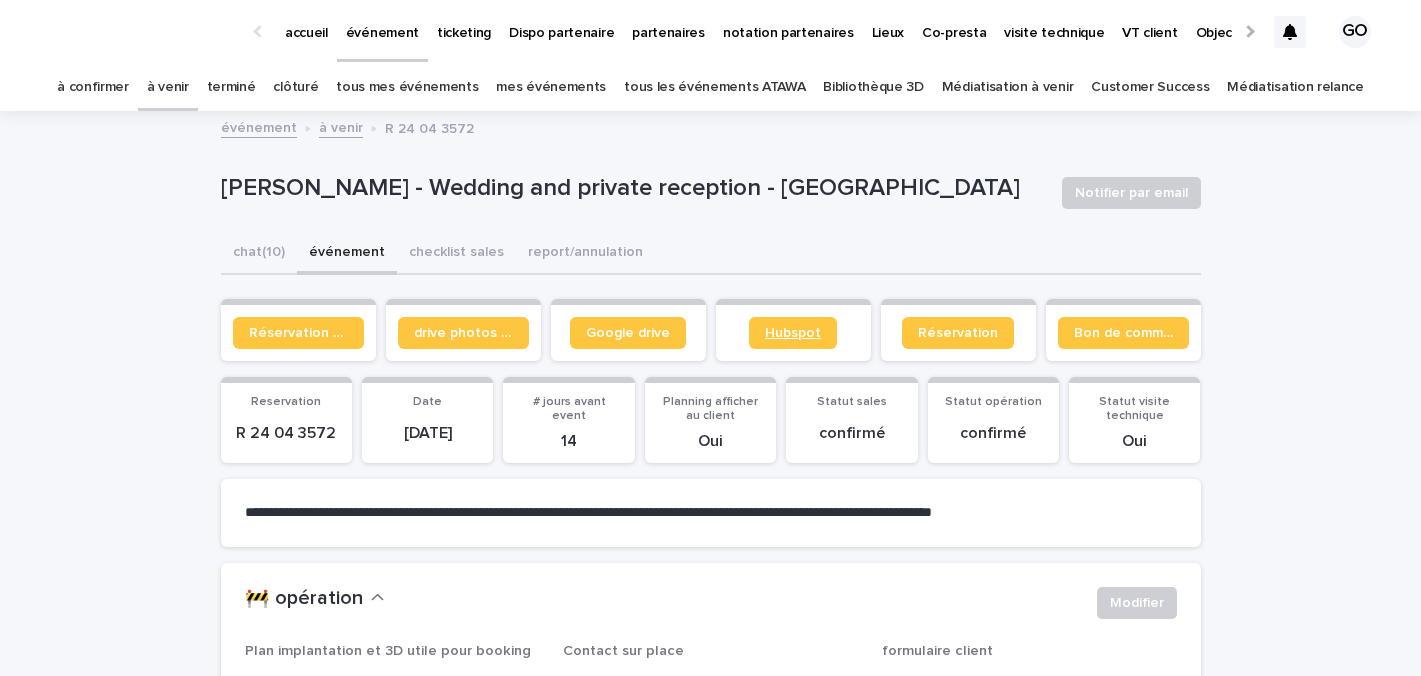 click on "Hubspot" at bounding box center [793, 333] 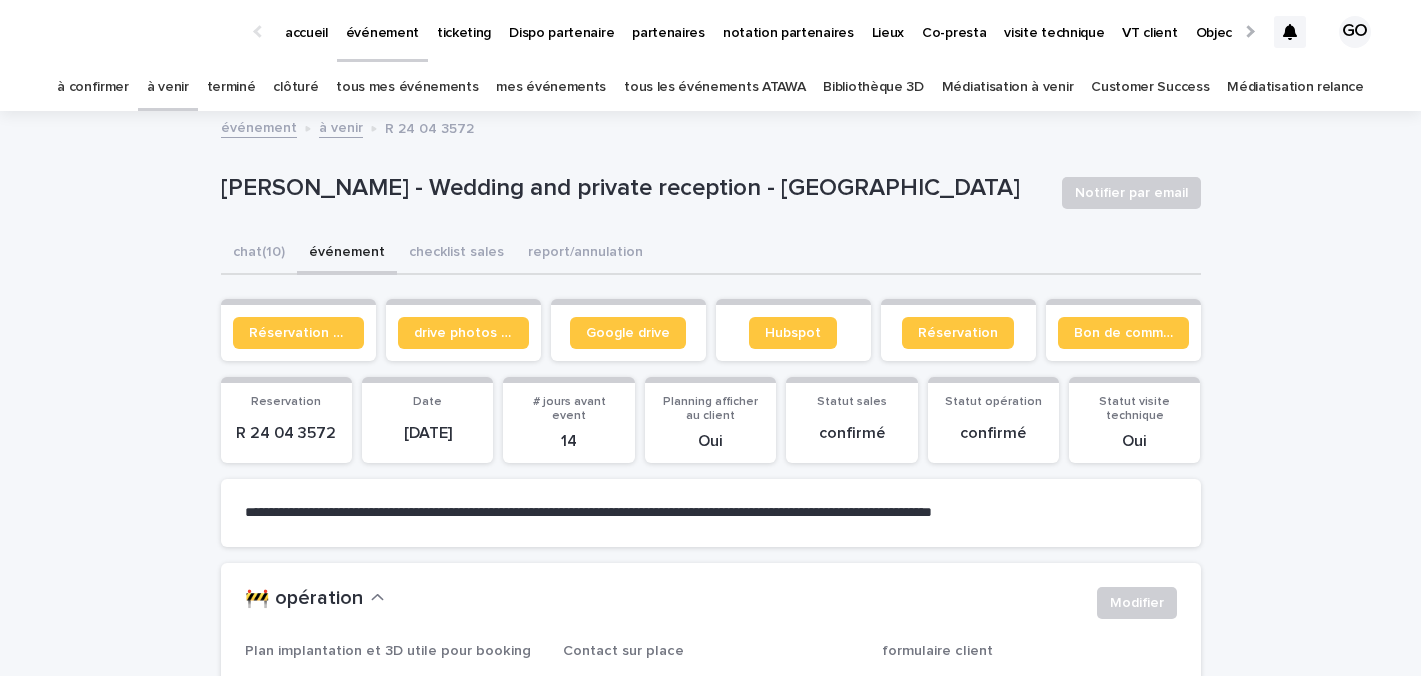 click on "à venir" at bounding box center [341, 126] 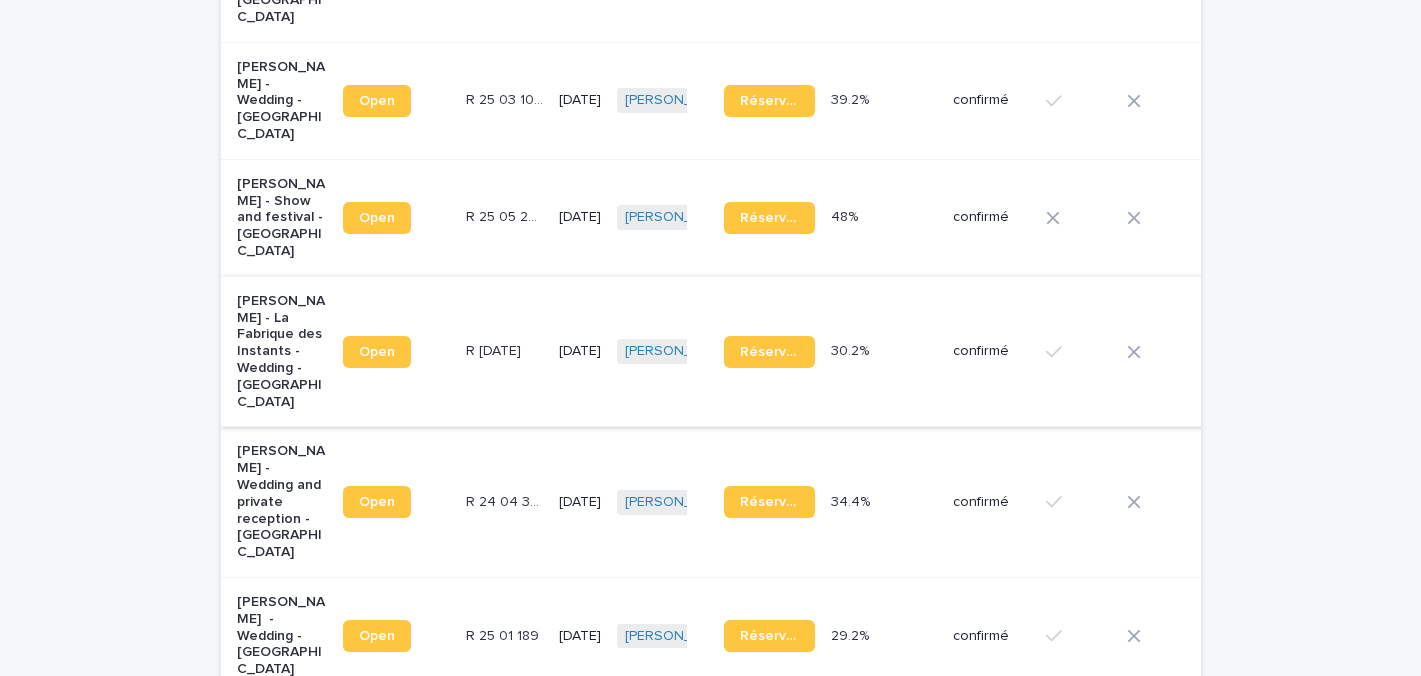 scroll, scrollTop: 1348, scrollLeft: 0, axis: vertical 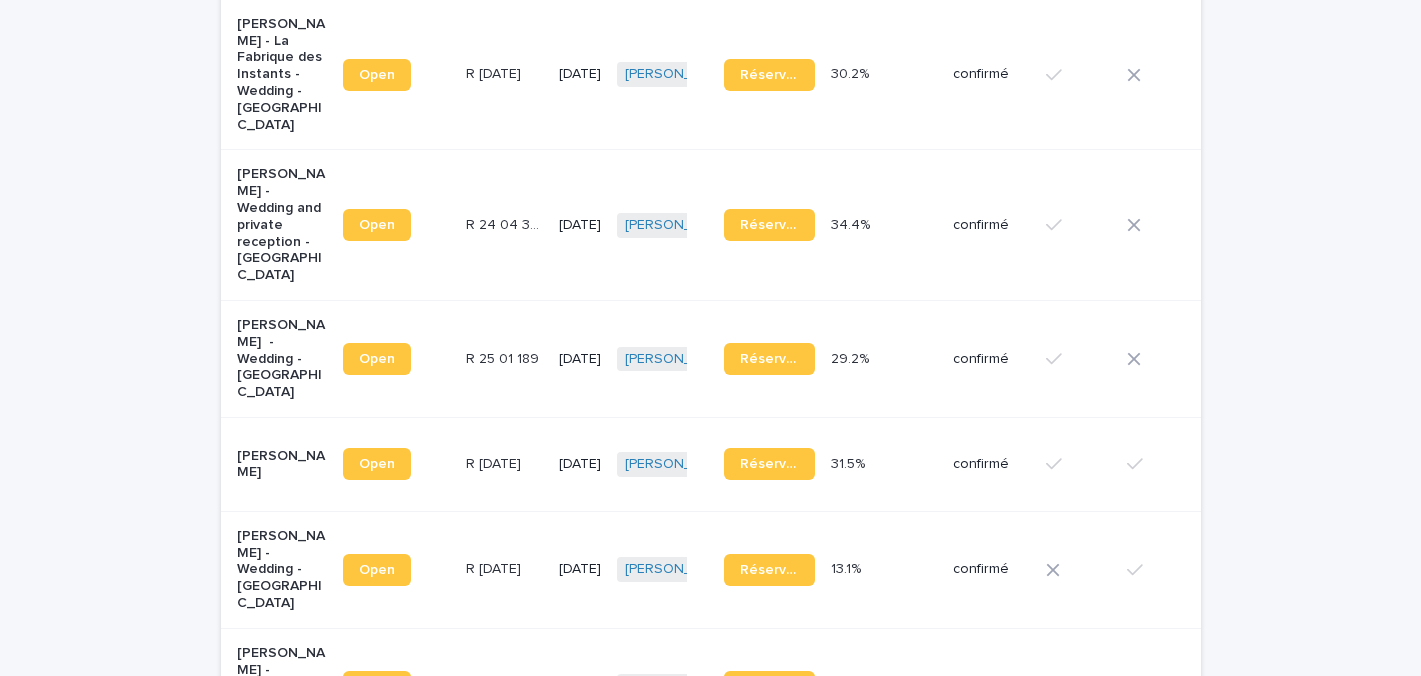 click on "[PERSON_NAME]  - Wedding - [GEOGRAPHIC_DATA]" at bounding box center (282, 359) 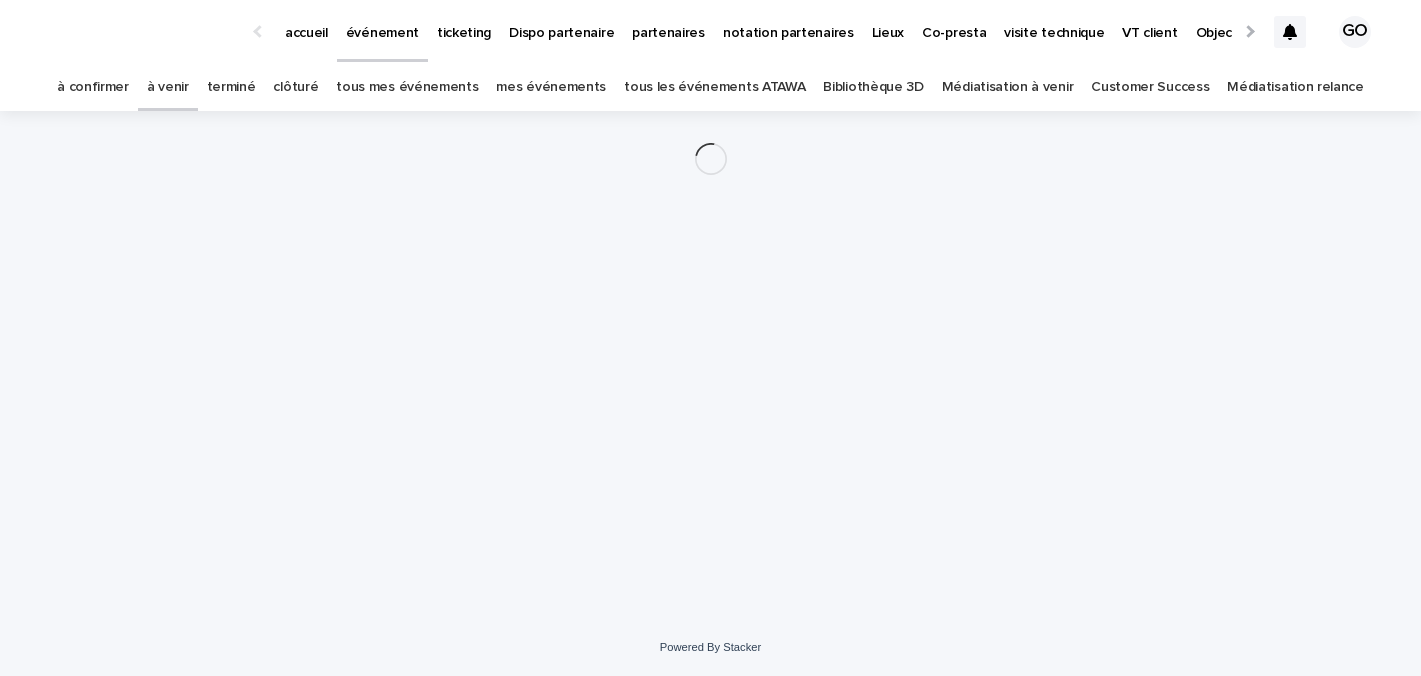 scroll, scrollTop: 0, scrollLeft: 0, axis: both 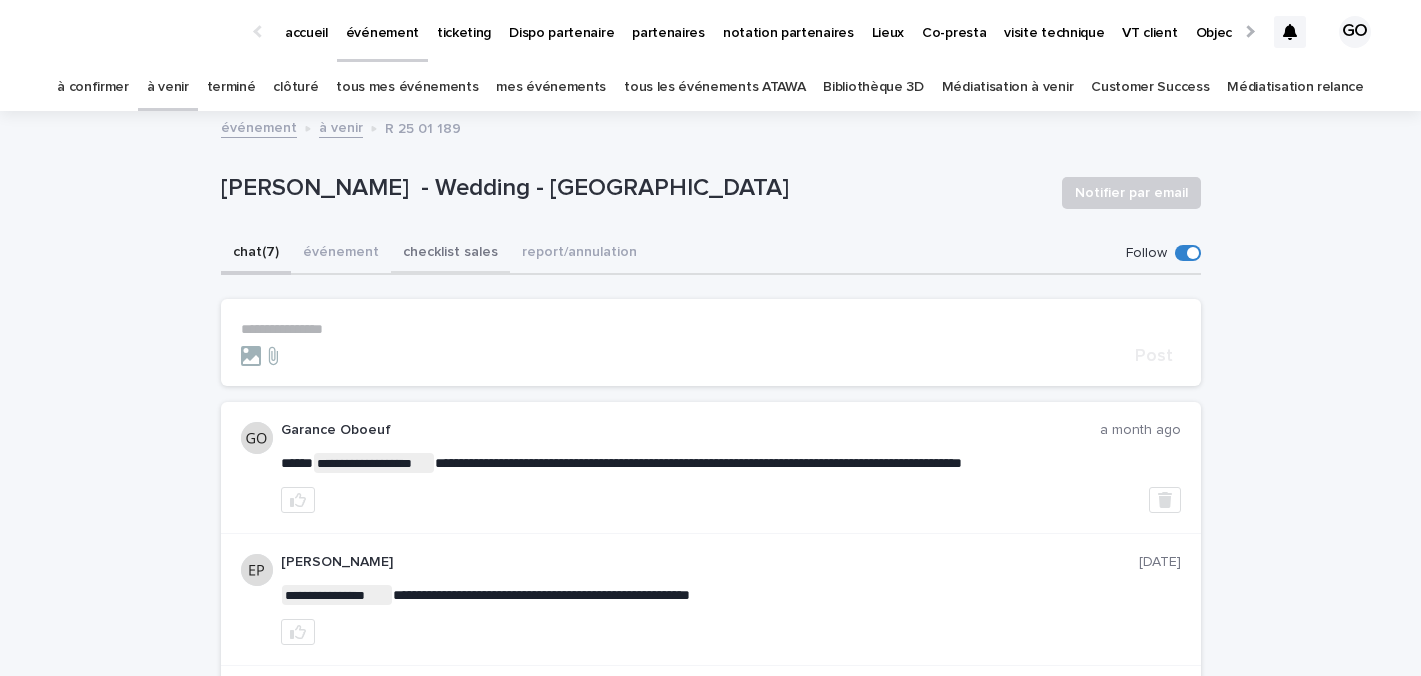 click on "checklist sales" at bounding box center [450, 254] 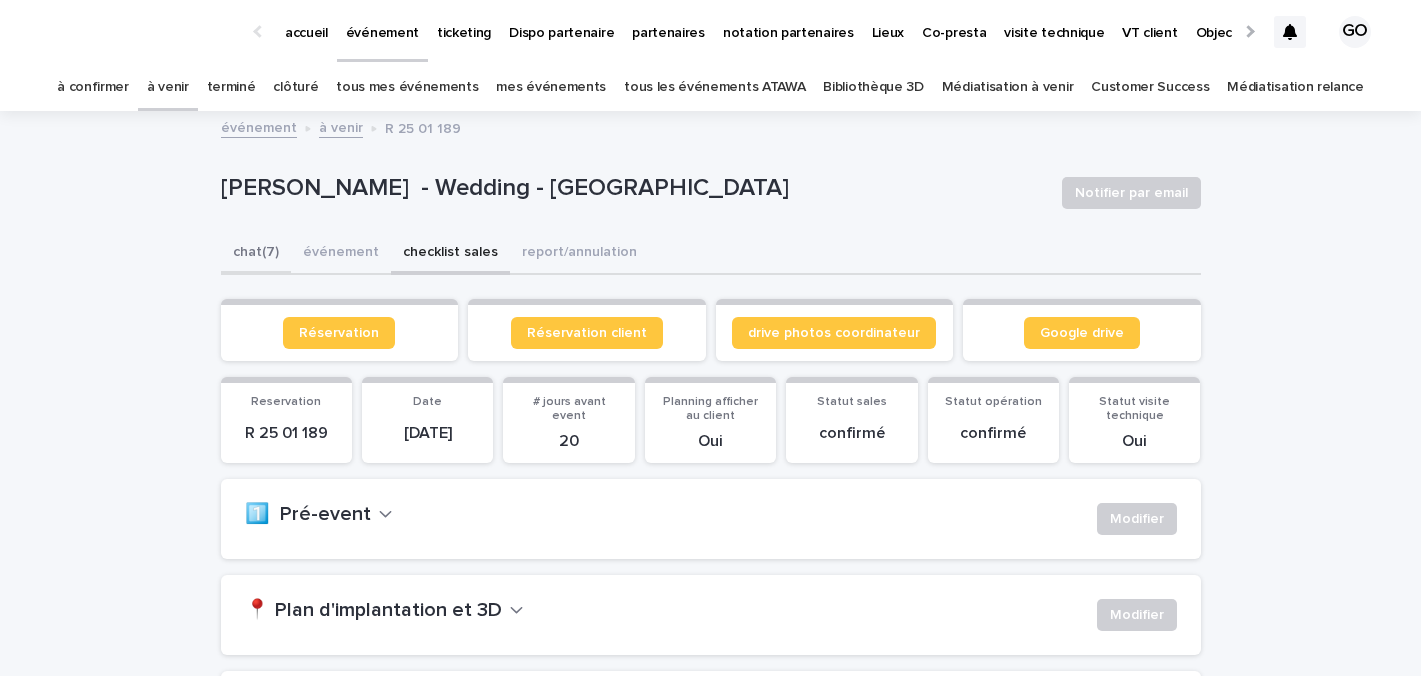 click on "chat  (7)" at bounding box center [256, 254] 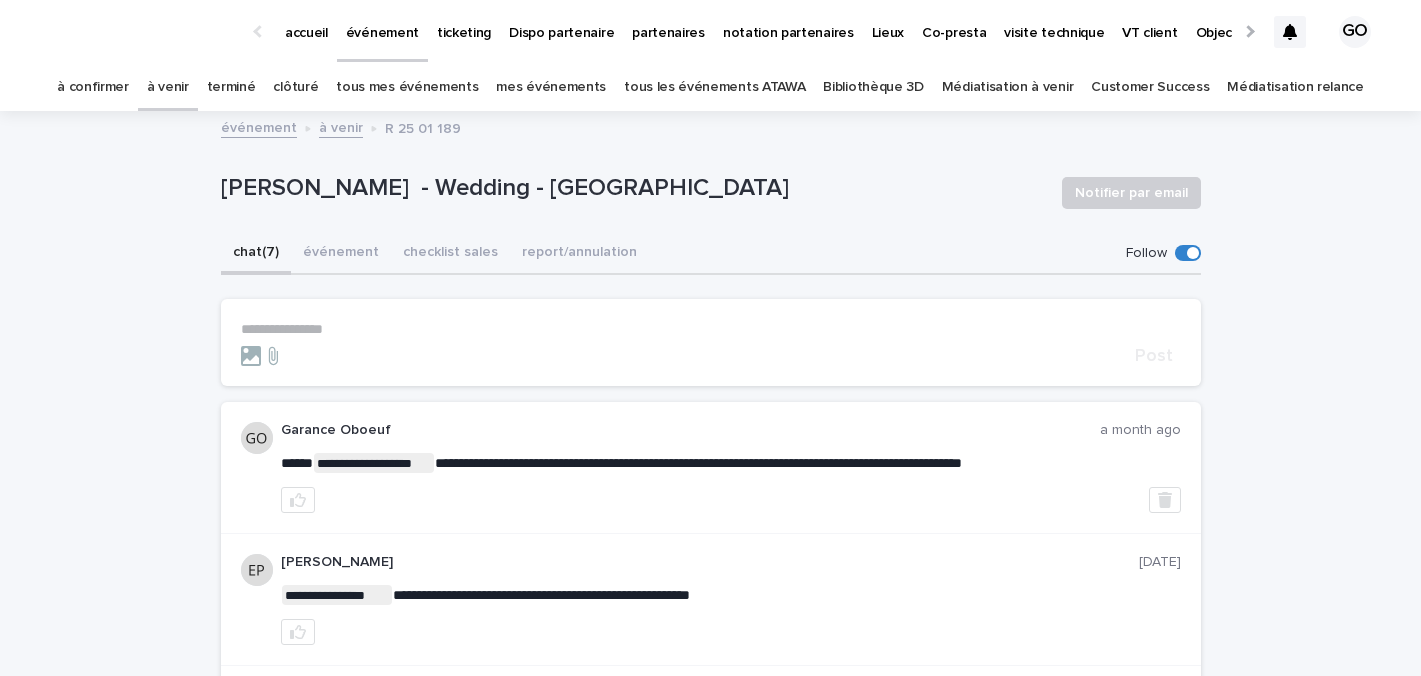 scroll, scrollTop: 3, scrollLeft: 0, axis: vertical 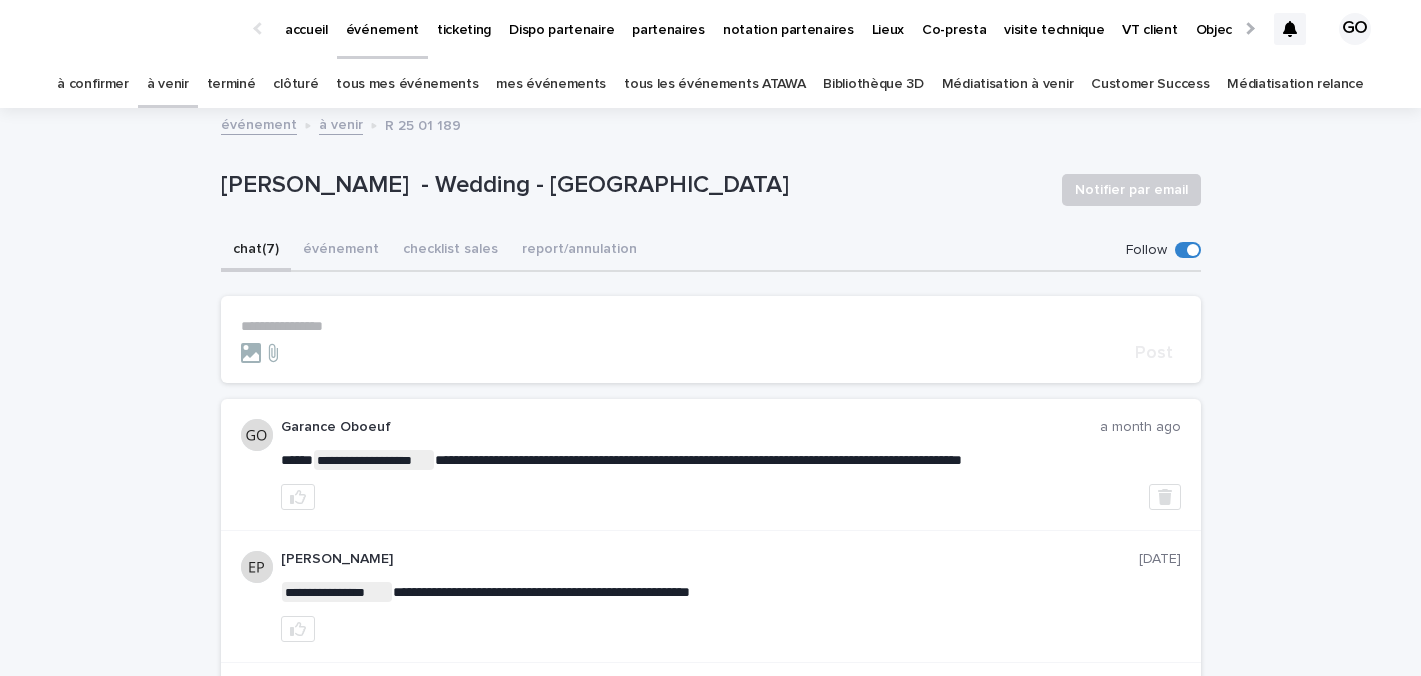 click on "à venir" at bounding box center (168, 84) 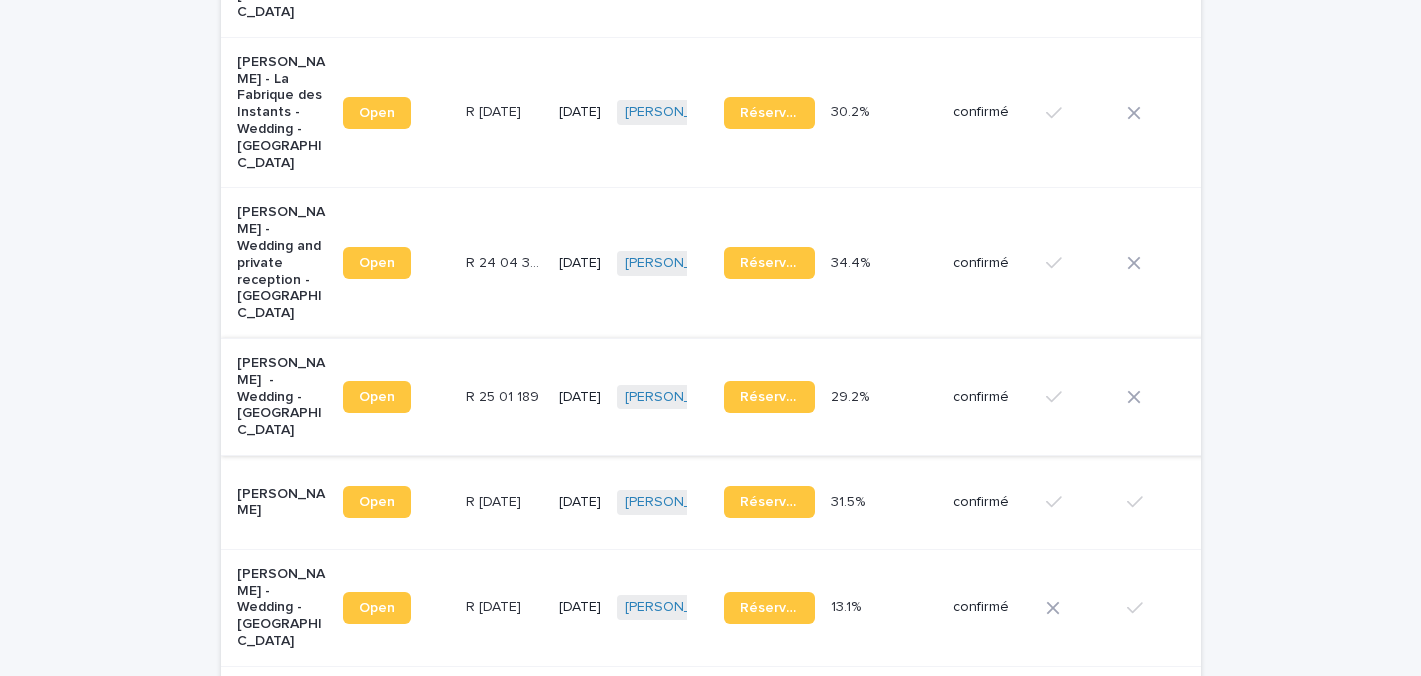 scroll, scrollTop: 1367, scrollLeft: 0, axis: vertical 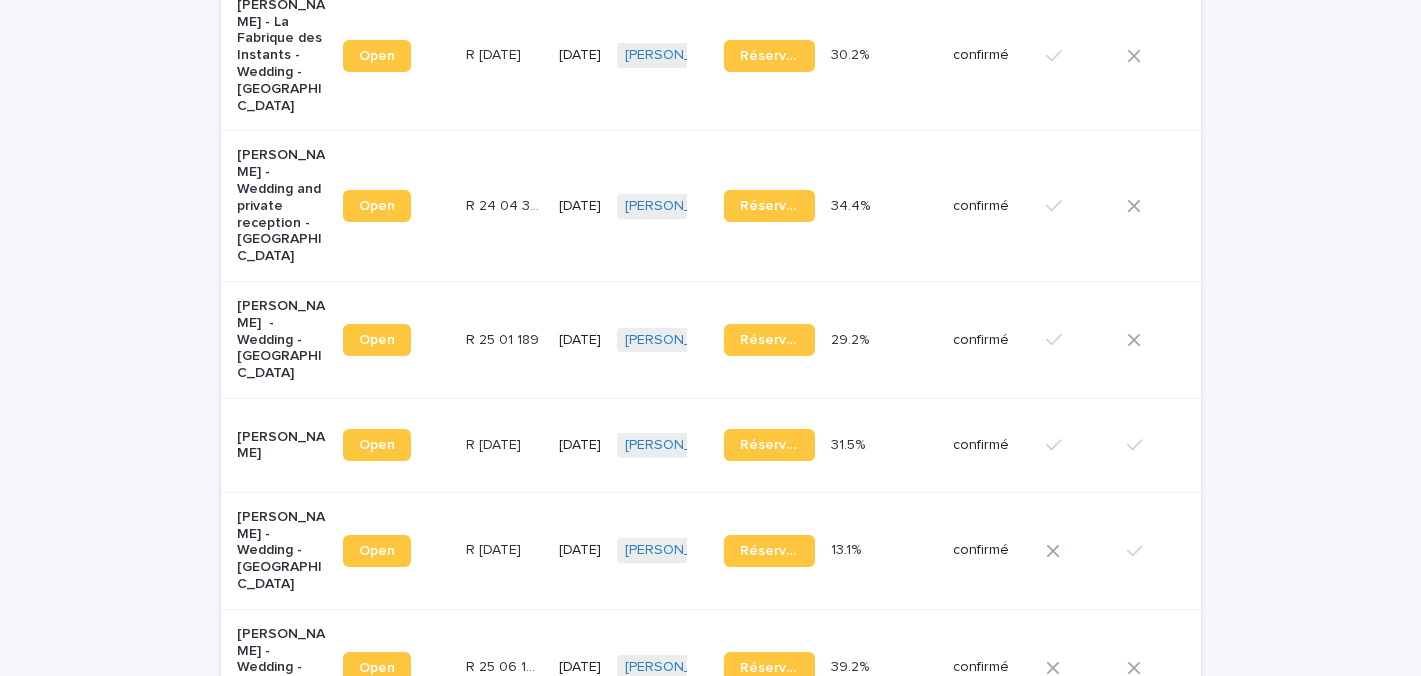 click on "[PERSON_NAME]" at bounding box center [282, 446] 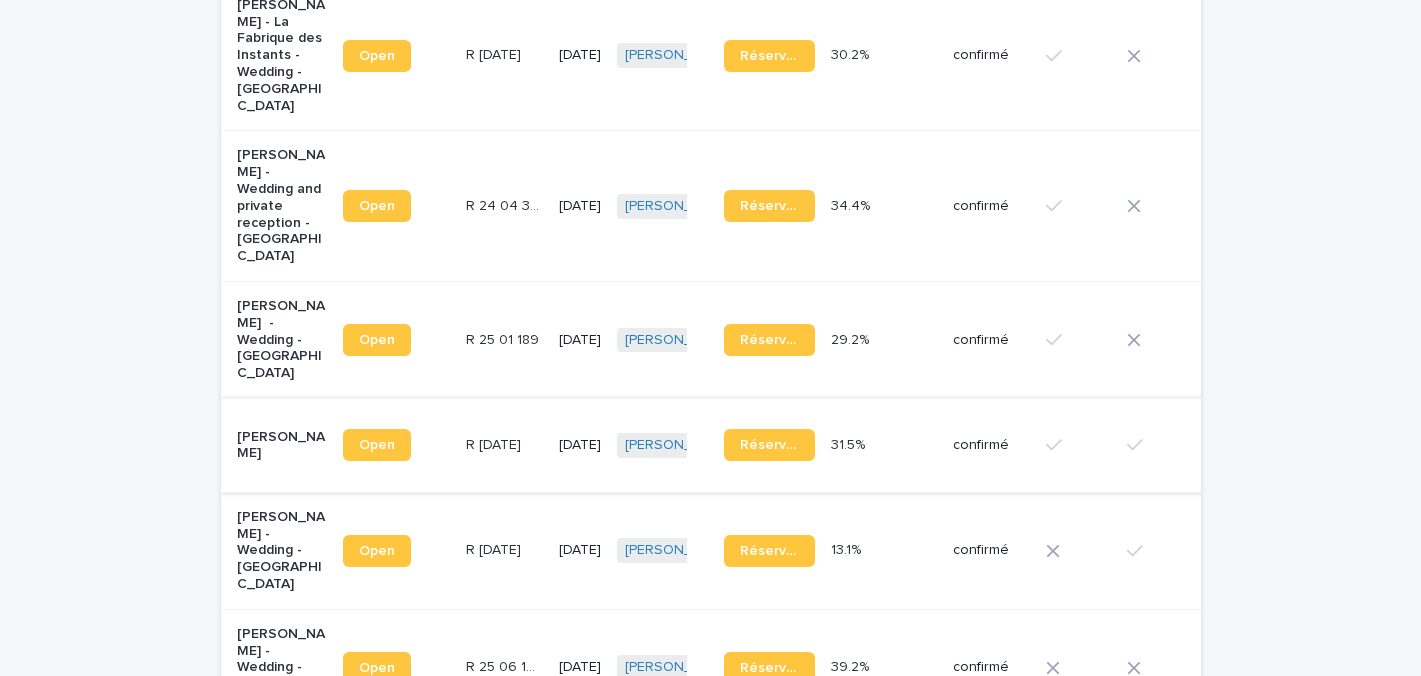 scroll, scrollTop: 0, scrollLeft: 0, axis: both 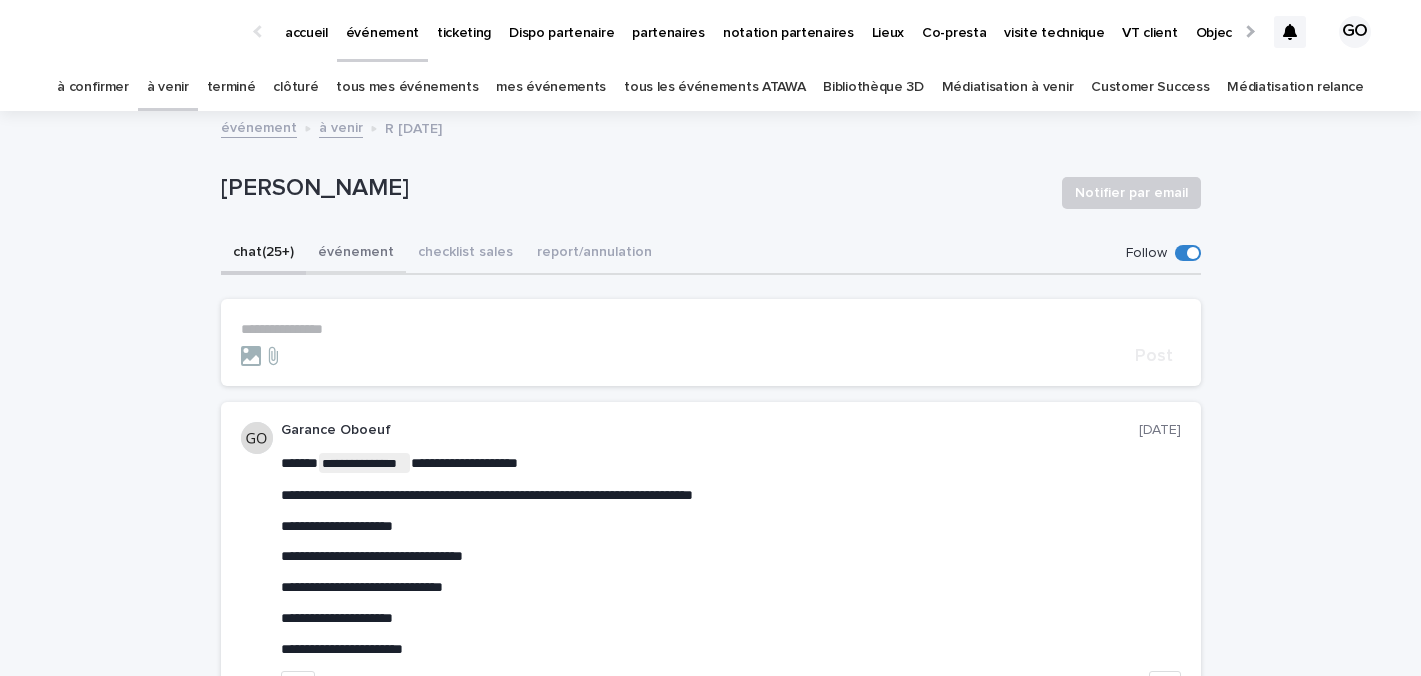 click on "événement" at bounding box center (356, 254) 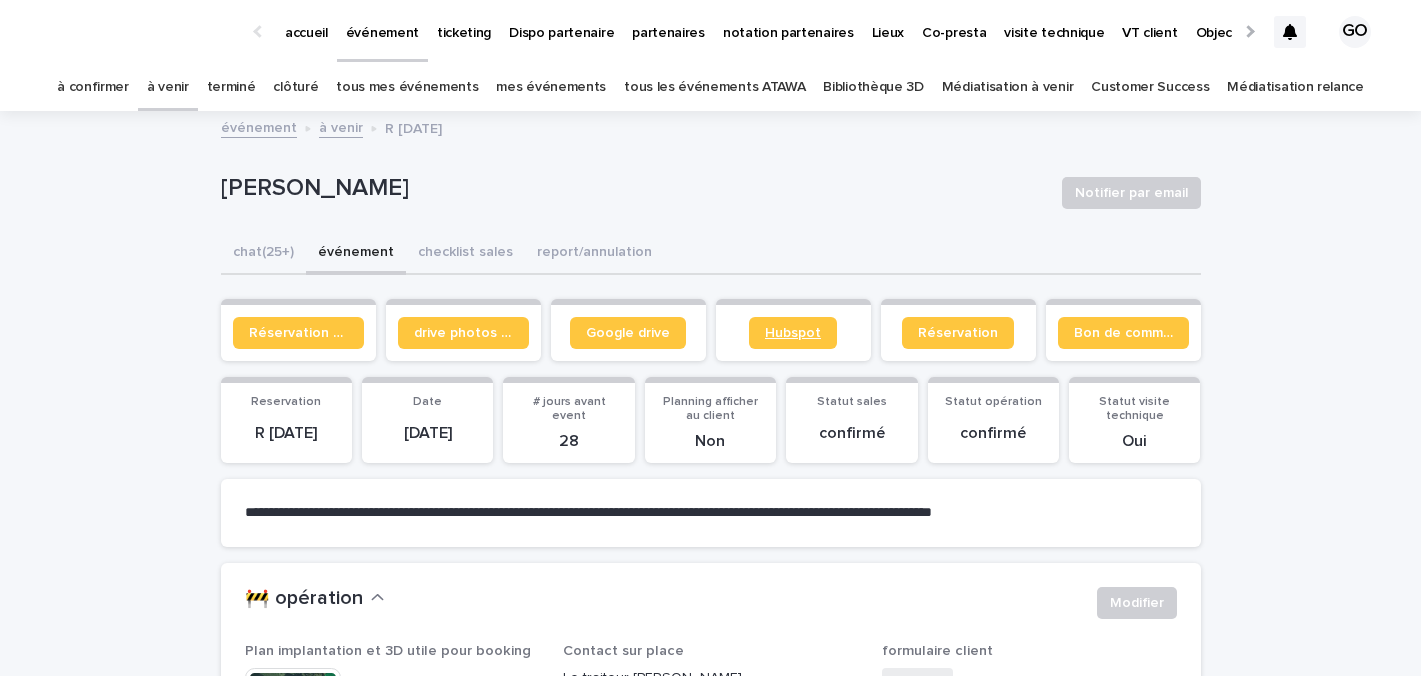 click on "Hubspot" at bounding box center [793, 333] 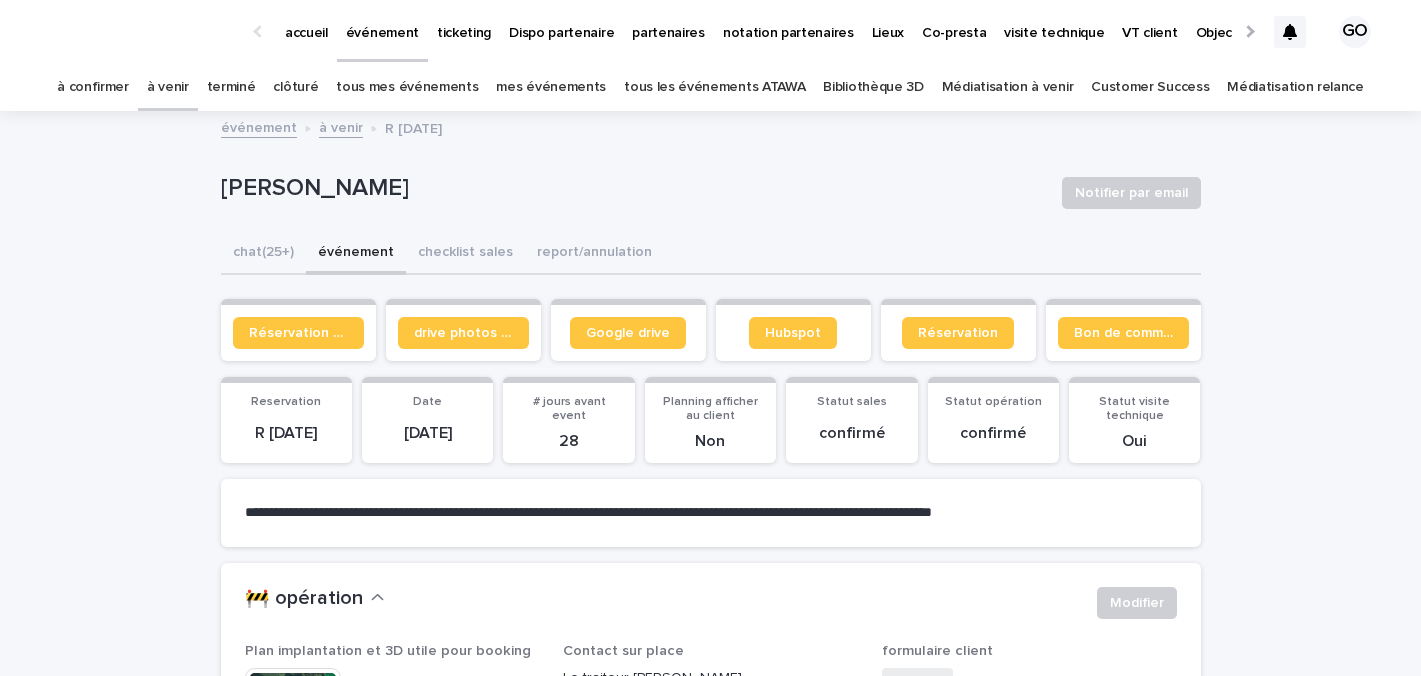 click on "à venir" at bounding box center [168, 87] 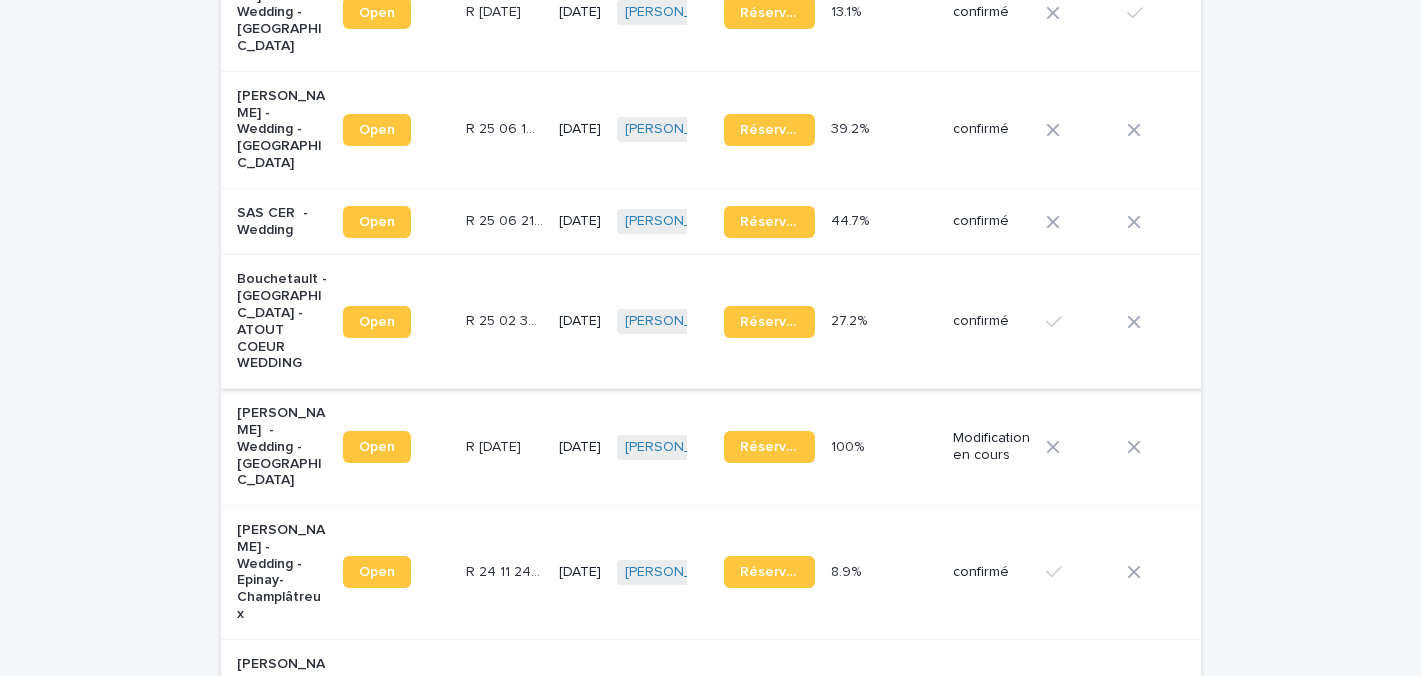 scroll, scrollTop: 1921, scrollLeft: 0, axis: vertical 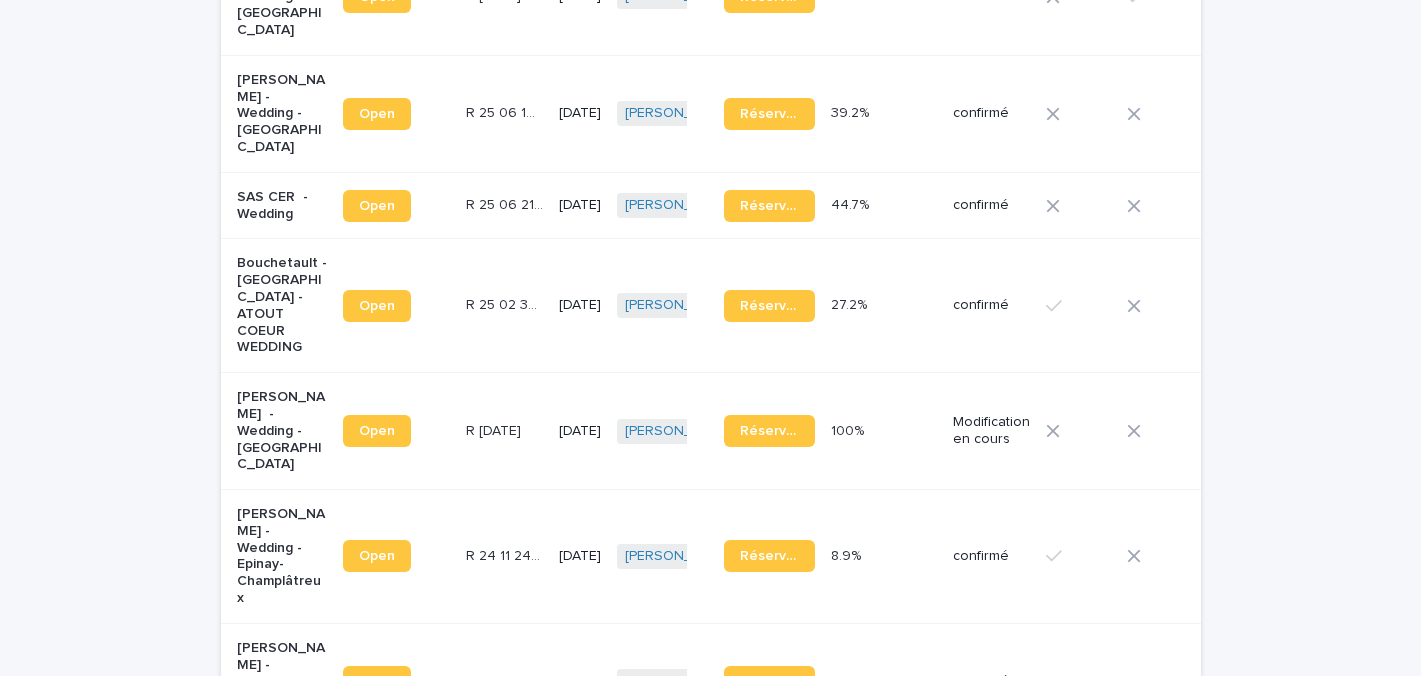 click on "Bouchetault - [GEOGRAPHIC_DATA] - ATOUT COEUR WEDDING" at bounding box center (282, 305) 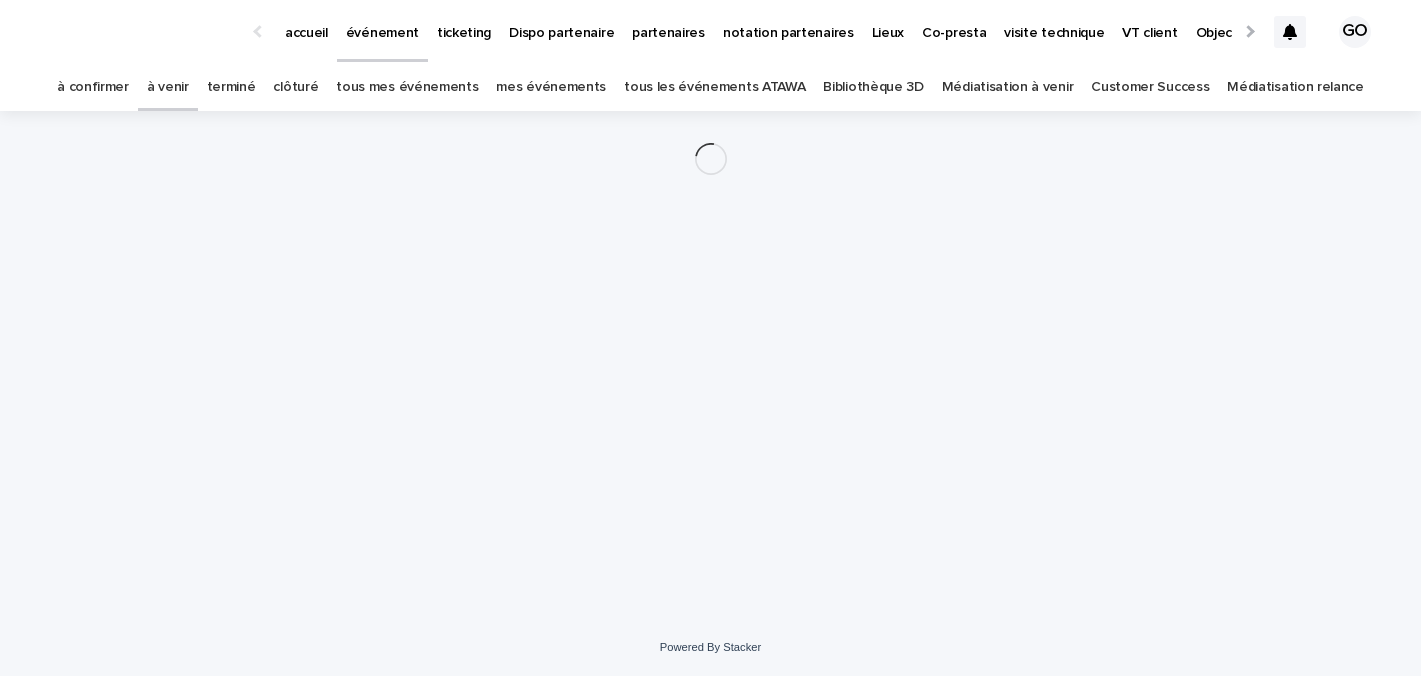 scroll, scrollTop: 0, scrollLeft: 0, axis: both 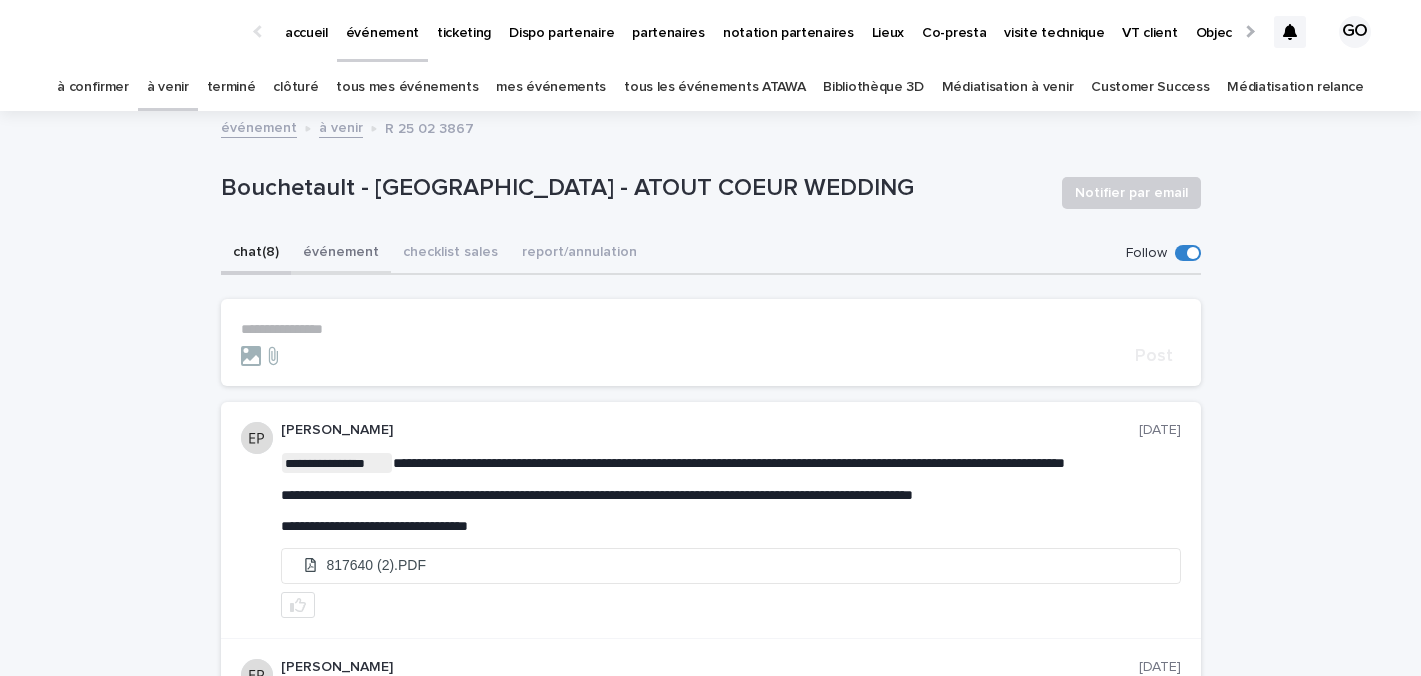 click on "événement" at bounding box center (341, 254) 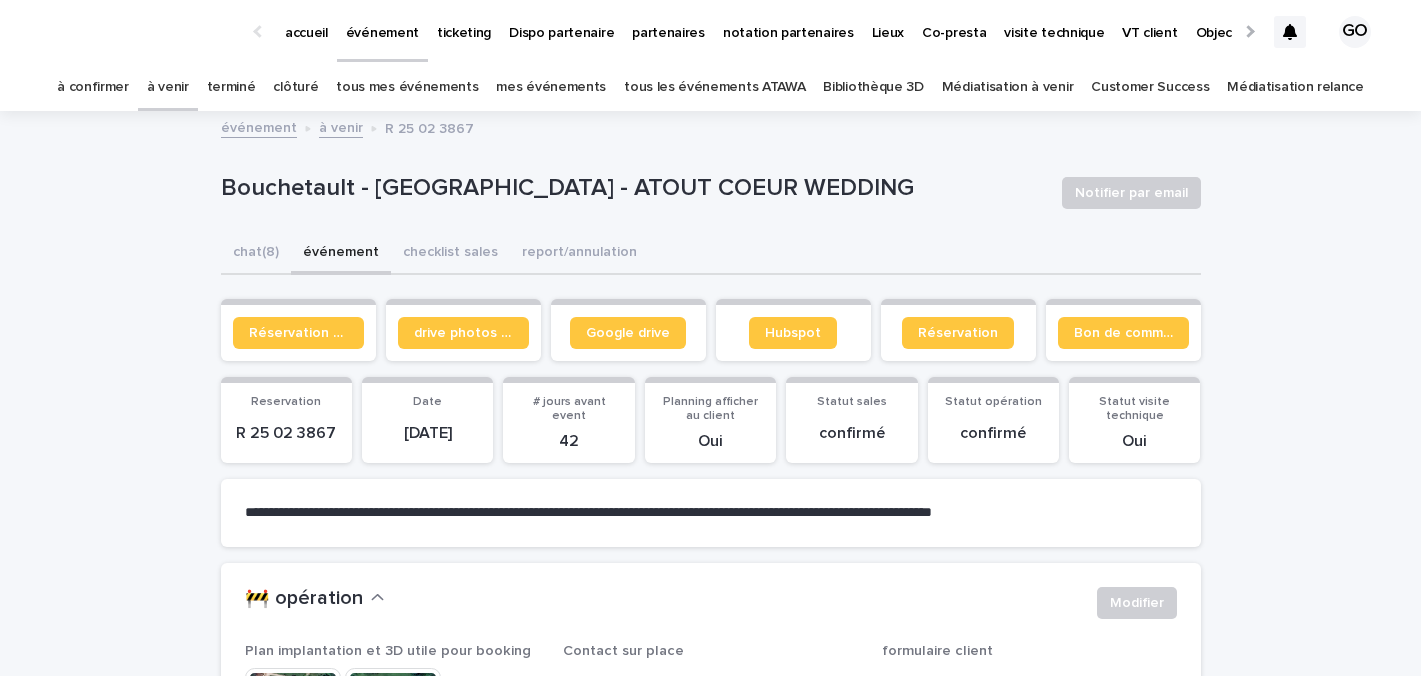 click on "événement" at bounding box center [341, 254] 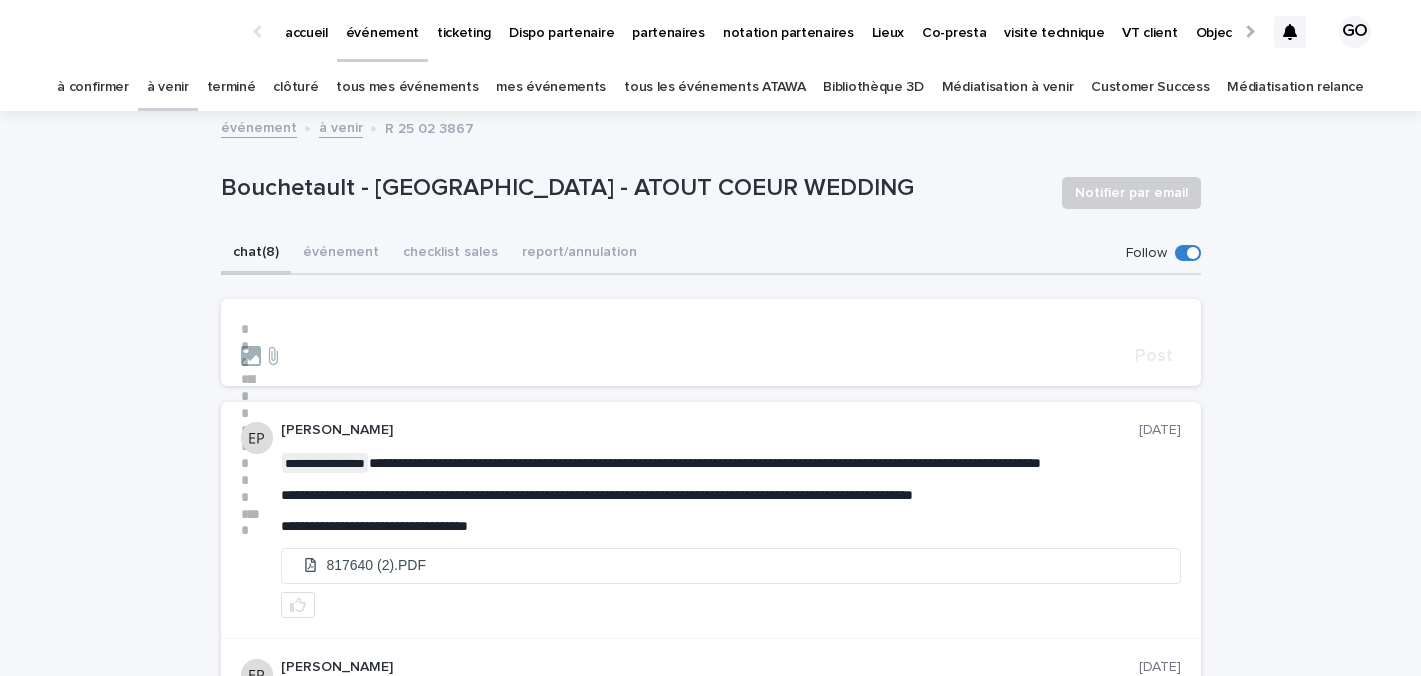 click on "chat  (8)" at bounding box center (256, 254) 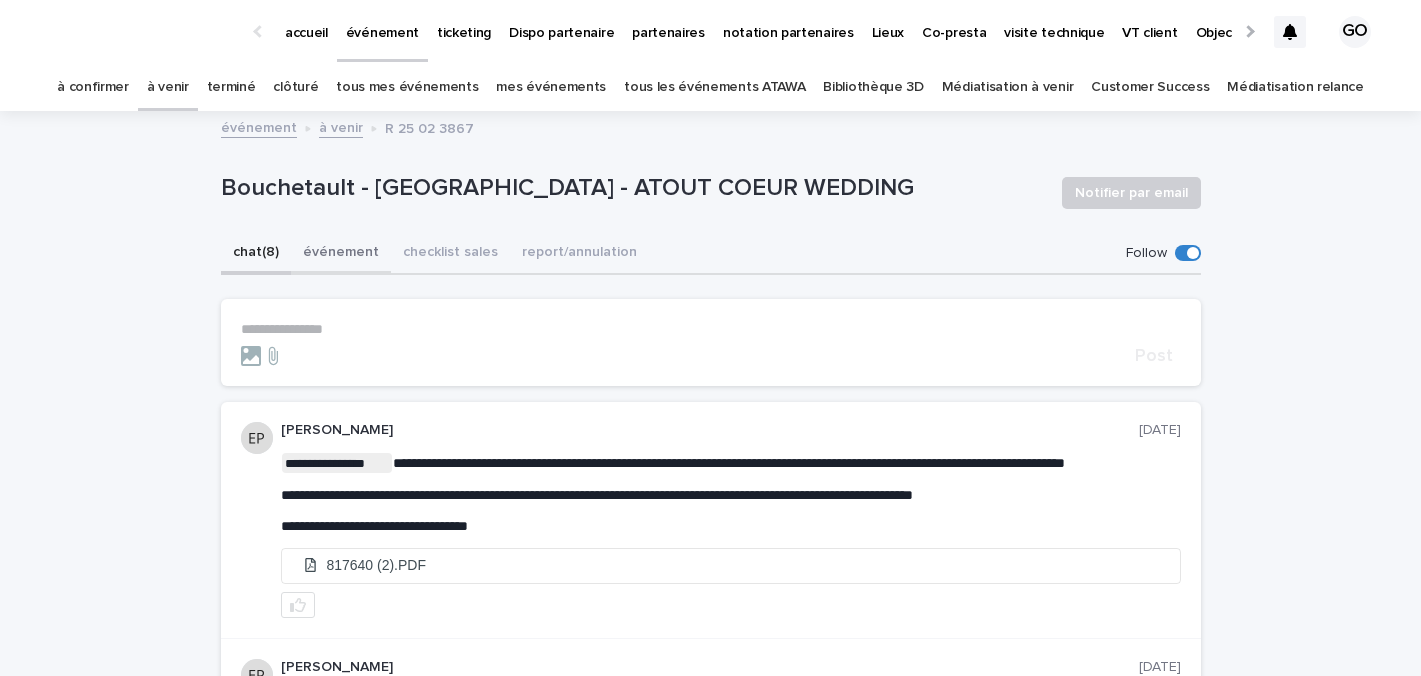 click on "événement" at bounding box center (341, 254) 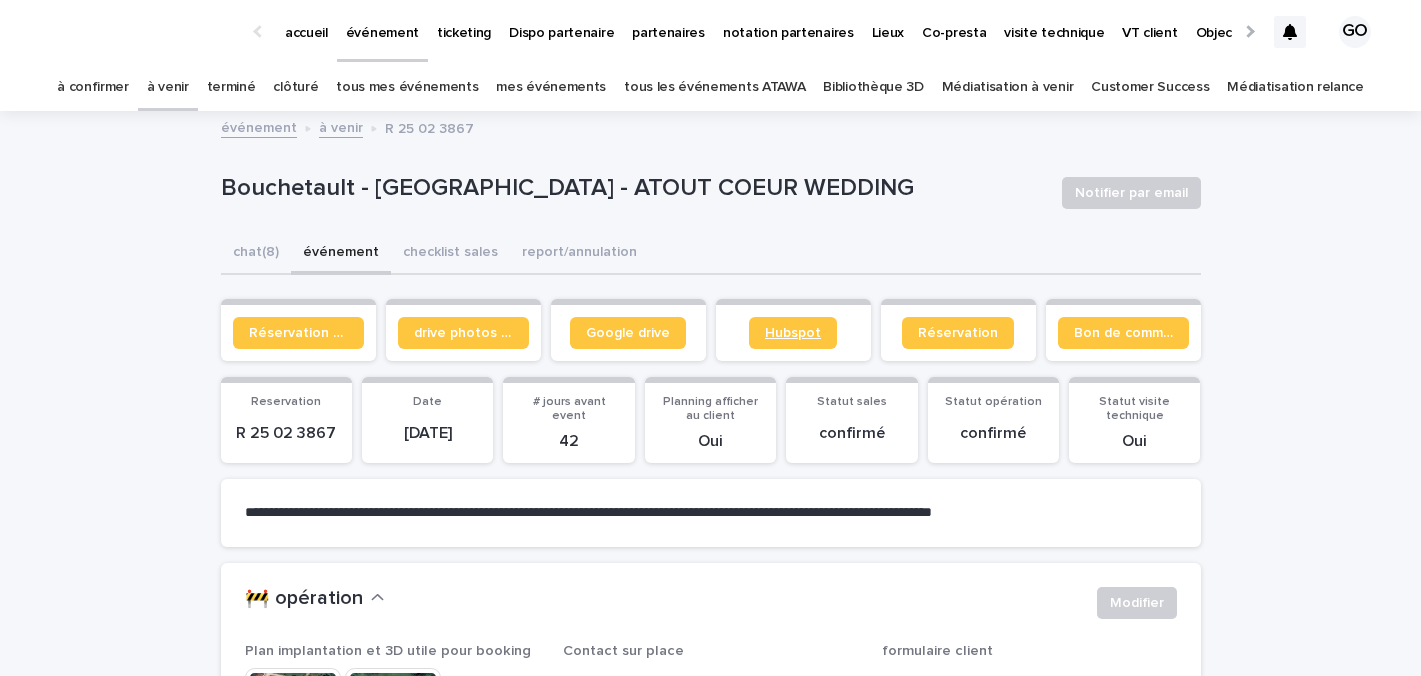 click on "Hubspot" at bounding box center (793, 333) 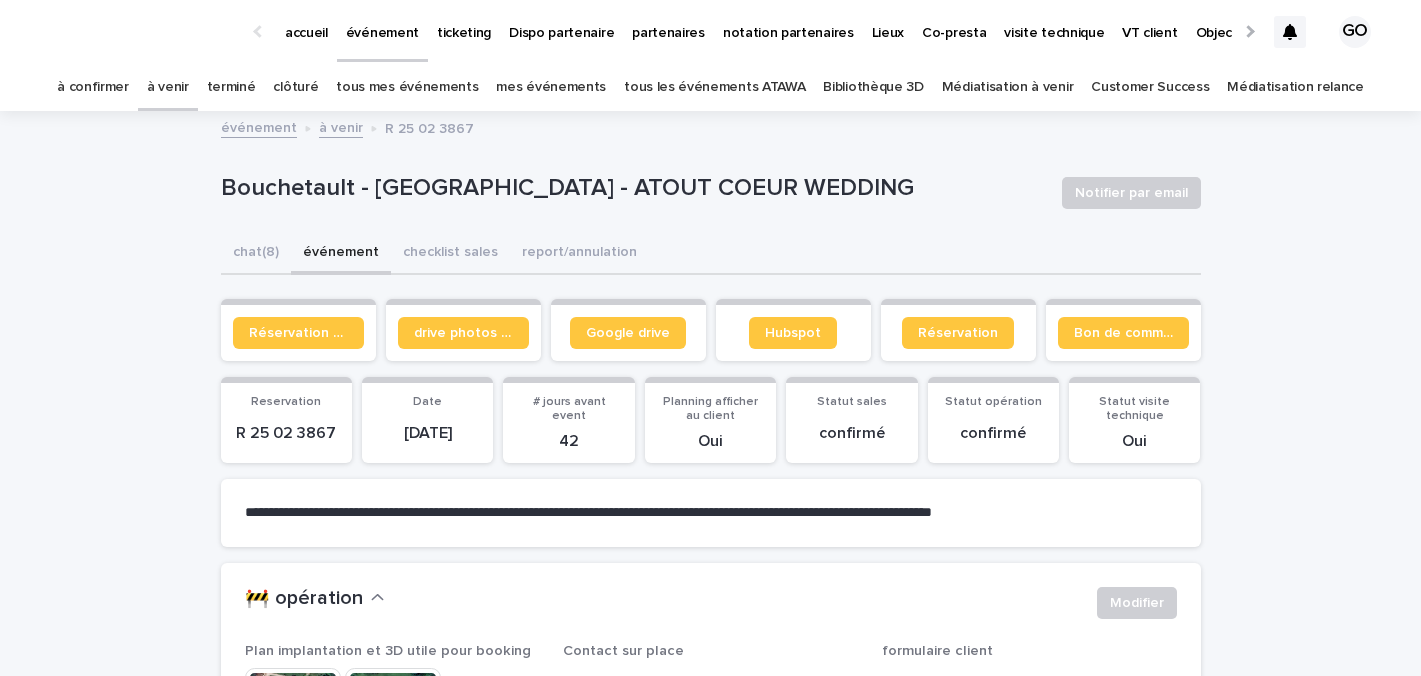 scroll, scrollTop: 28, scrollLeft: 0, axis: vertical 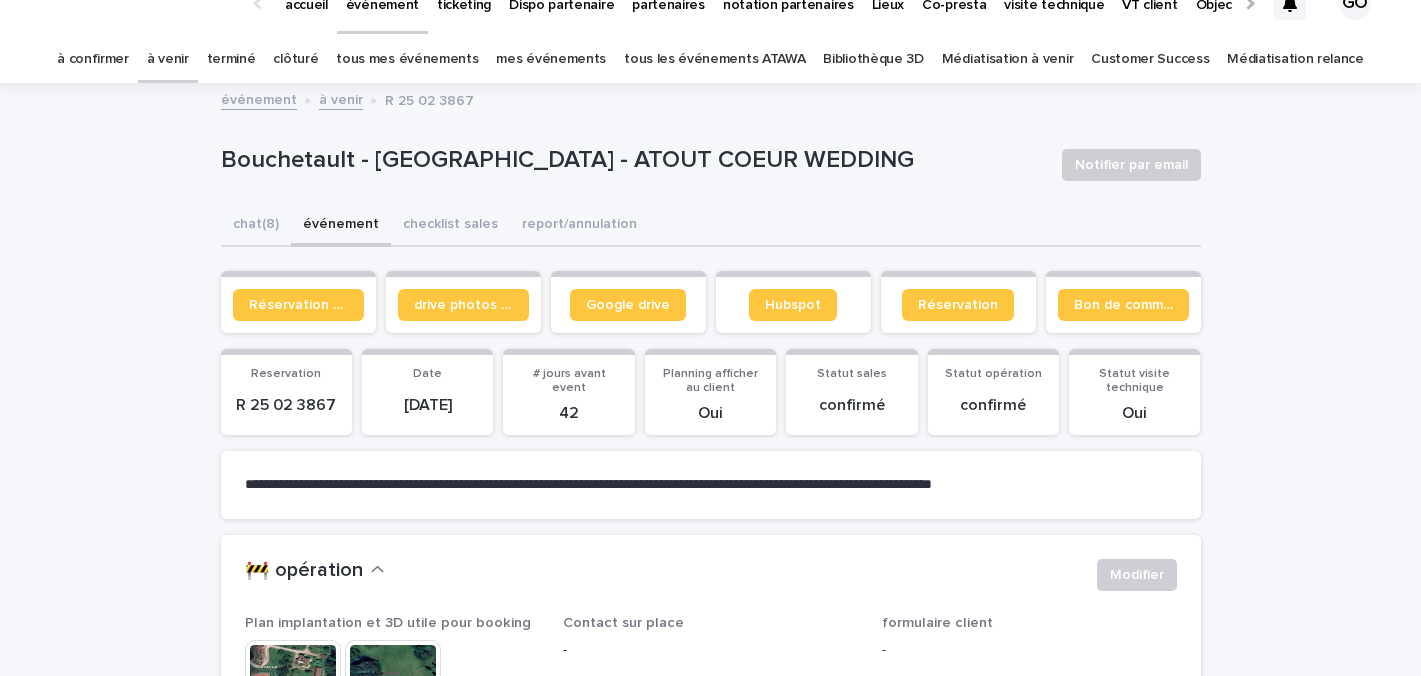 click on "à venir" at bounding box center [168, 59] 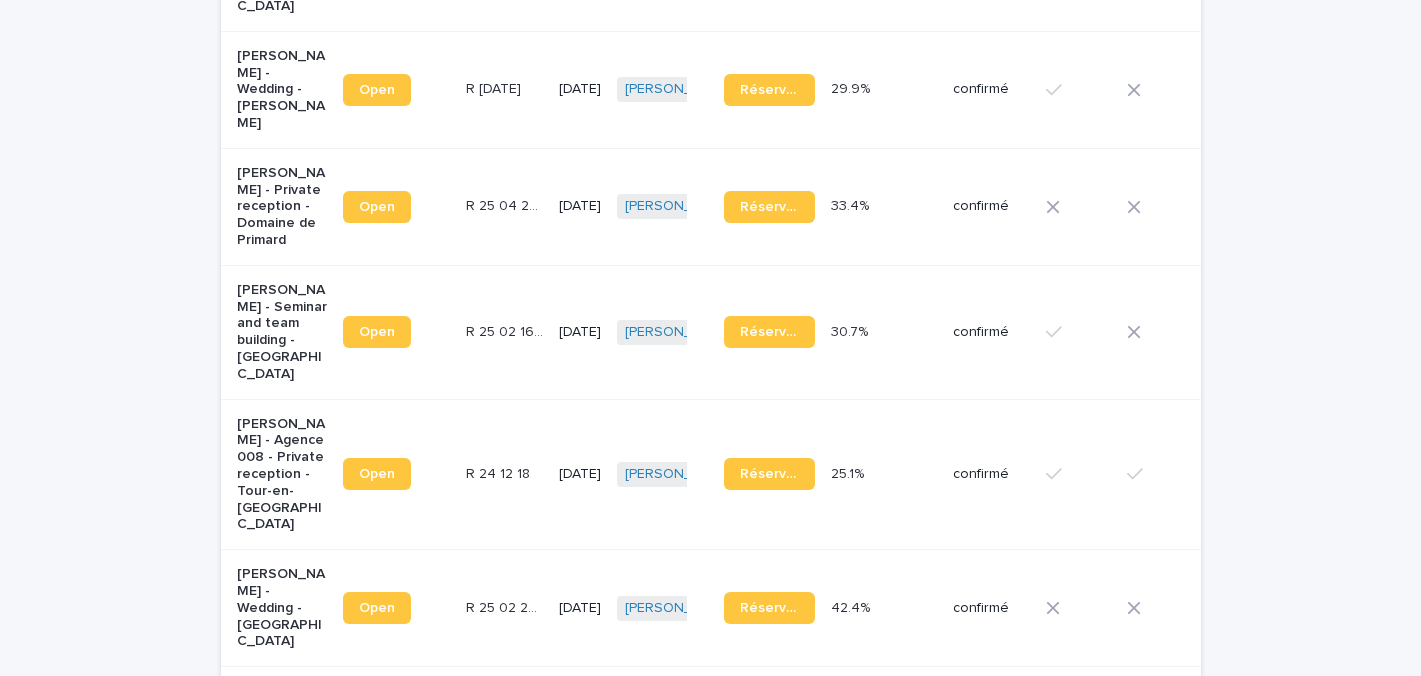 scroll, scrollTop: 2648, scrollLeft: 0, axis: vertical 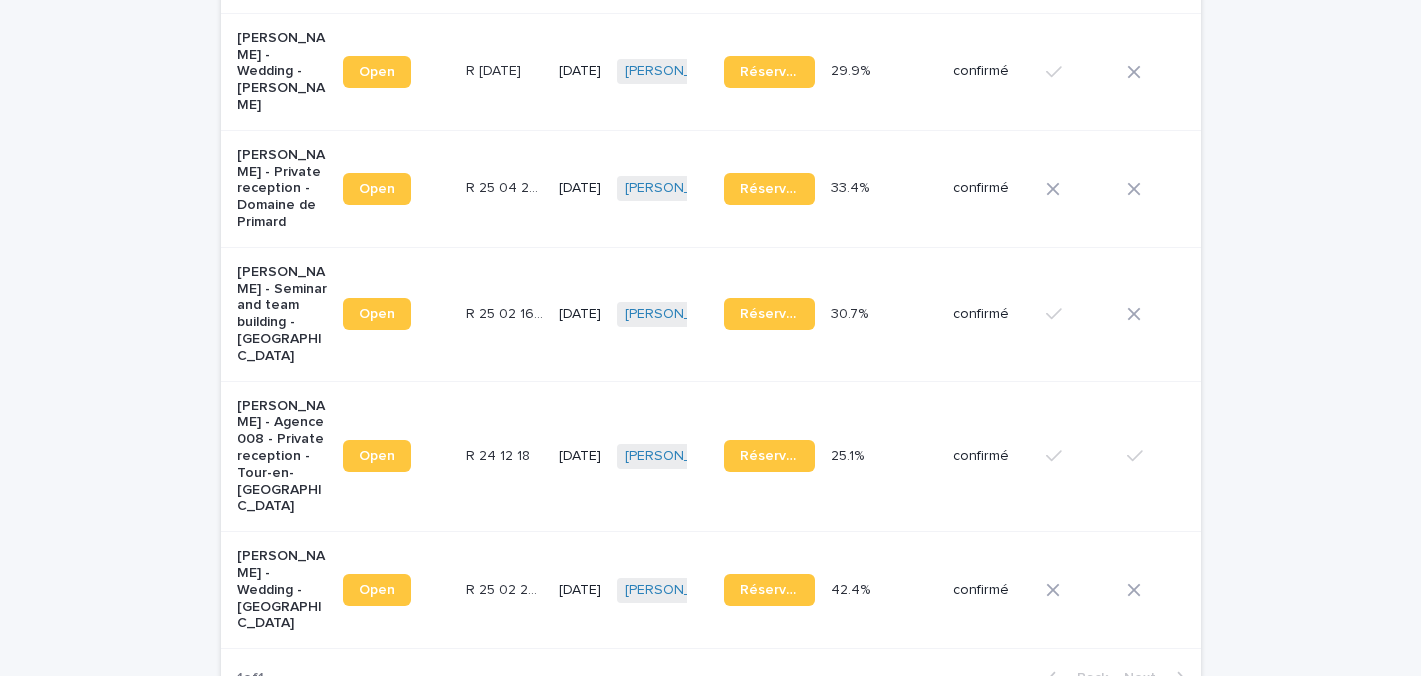 click on "[PERSON_NAME] - Agence 008 - Private reception - Tour-en-[GEOGRAPHIC_DATA]" at bounding box center [282, 457] 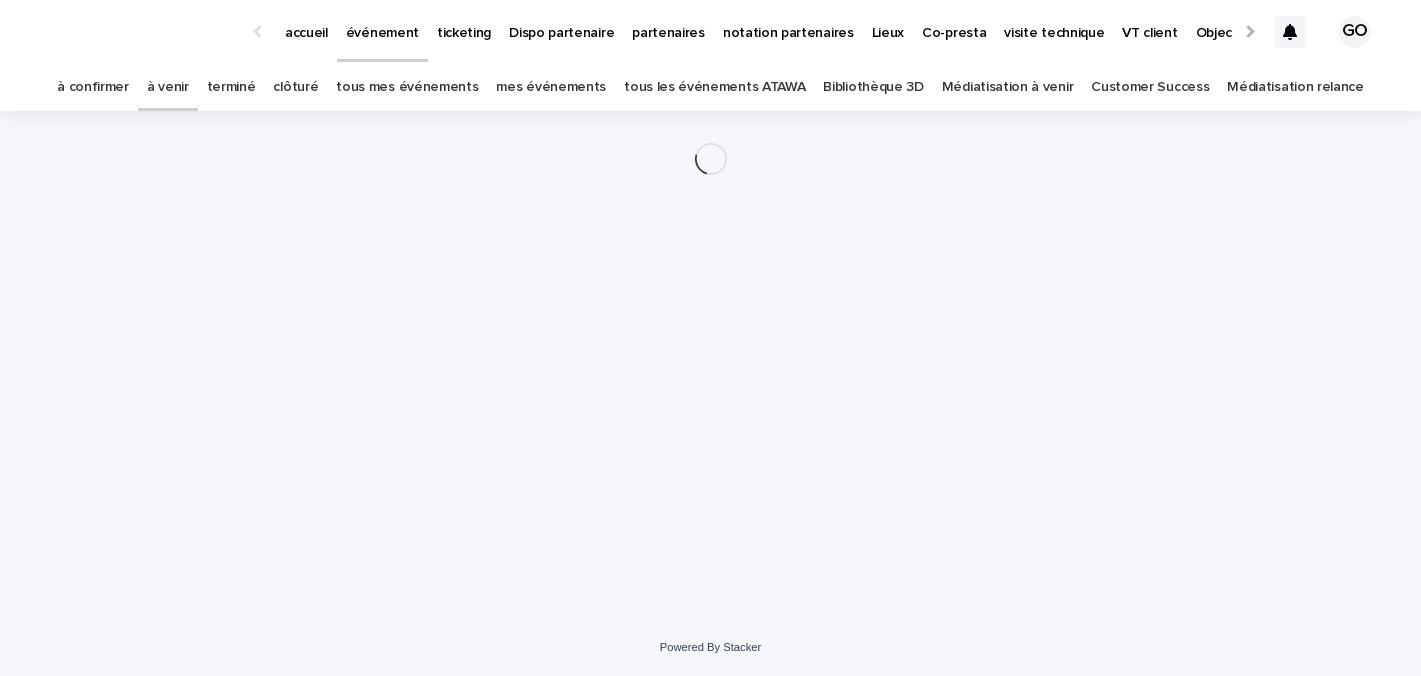 scroll, scrollTop: 0, scrollLeft: 0, axis: both 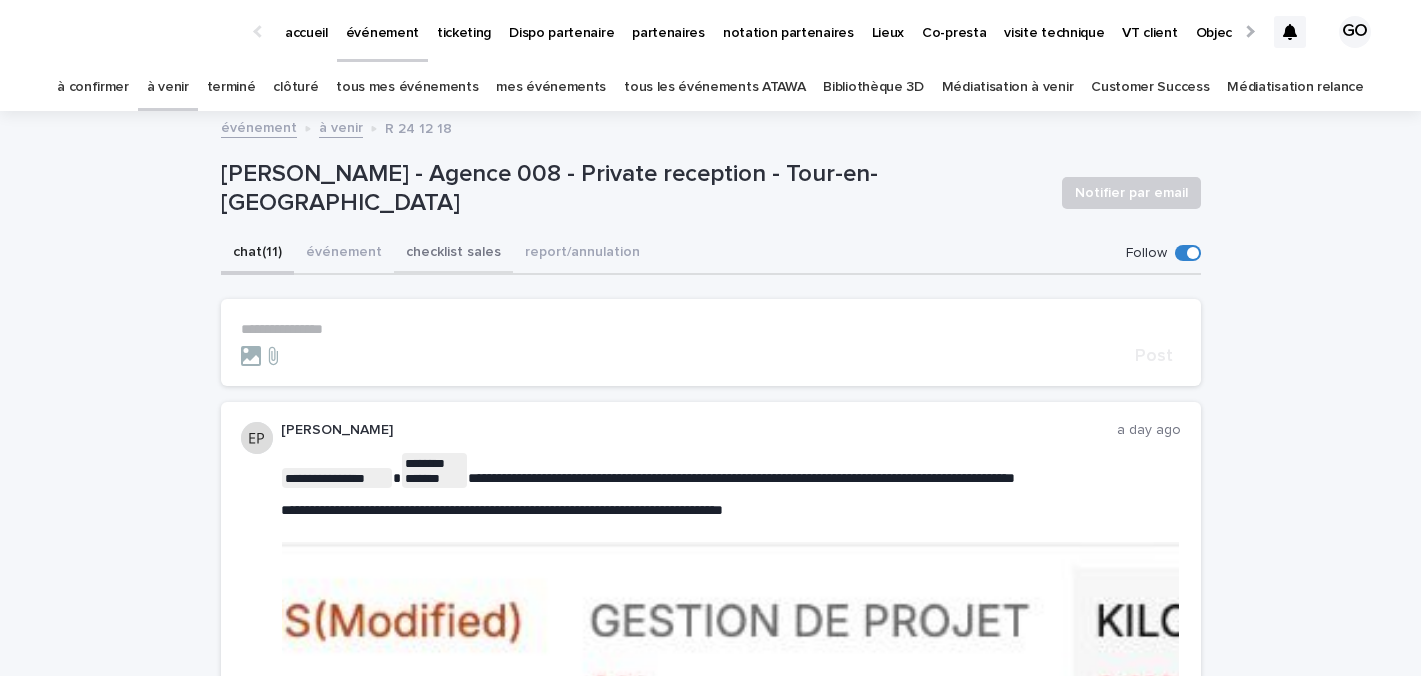 click on "événement" at bounding box center [344, 254] 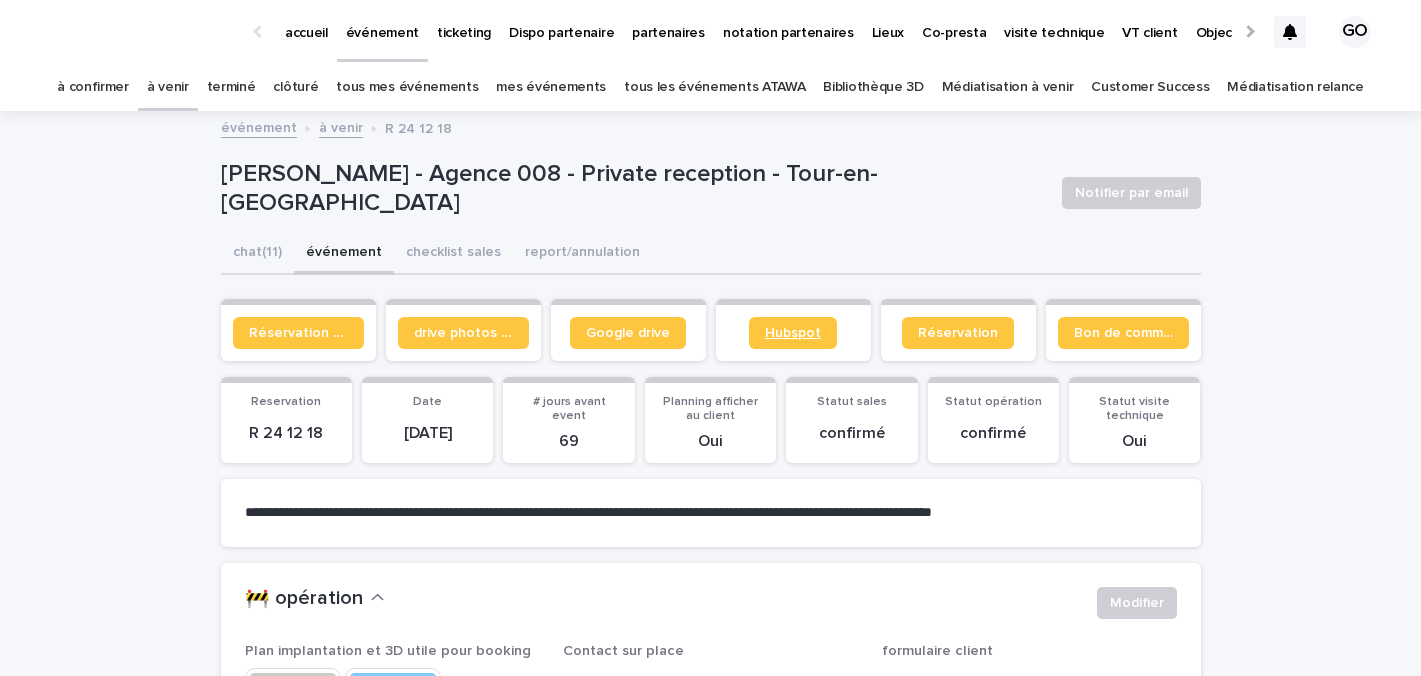 click on "Hubspot" at bounding box center (793, 333) 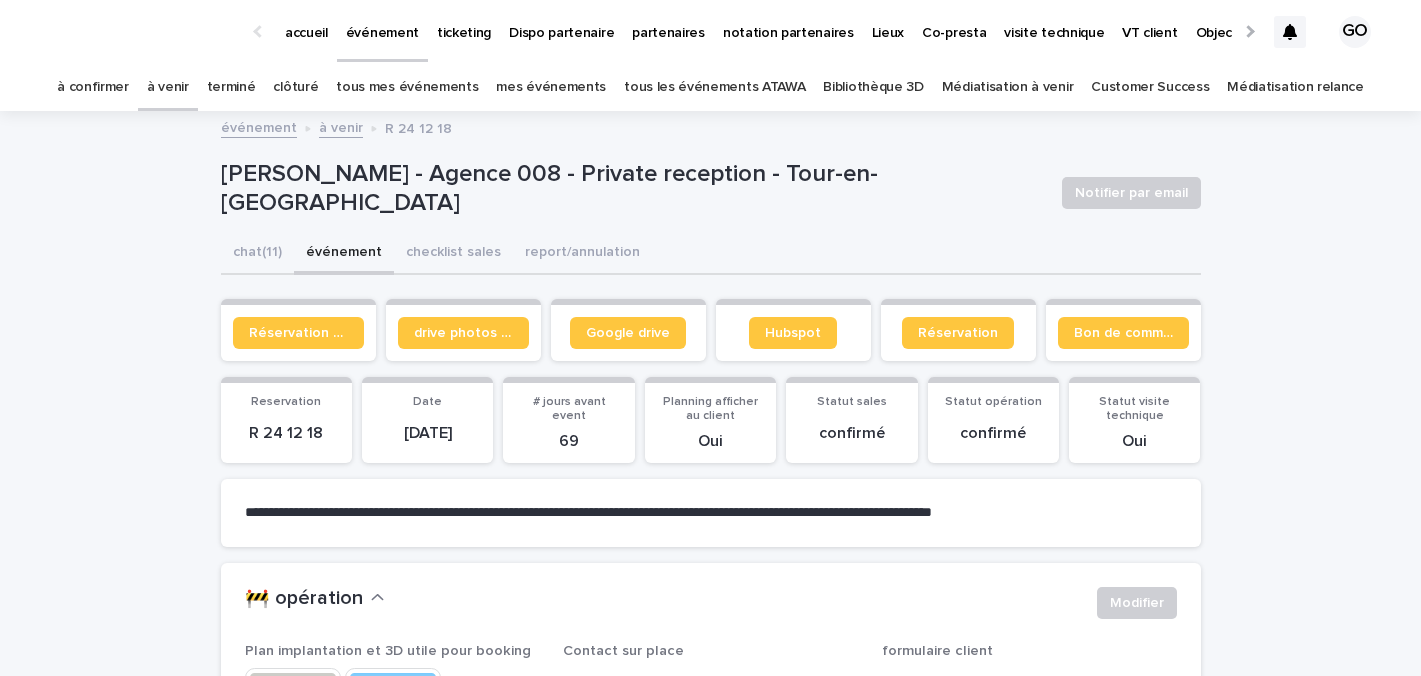 click on "à venir" at bounding box center (168, 87) 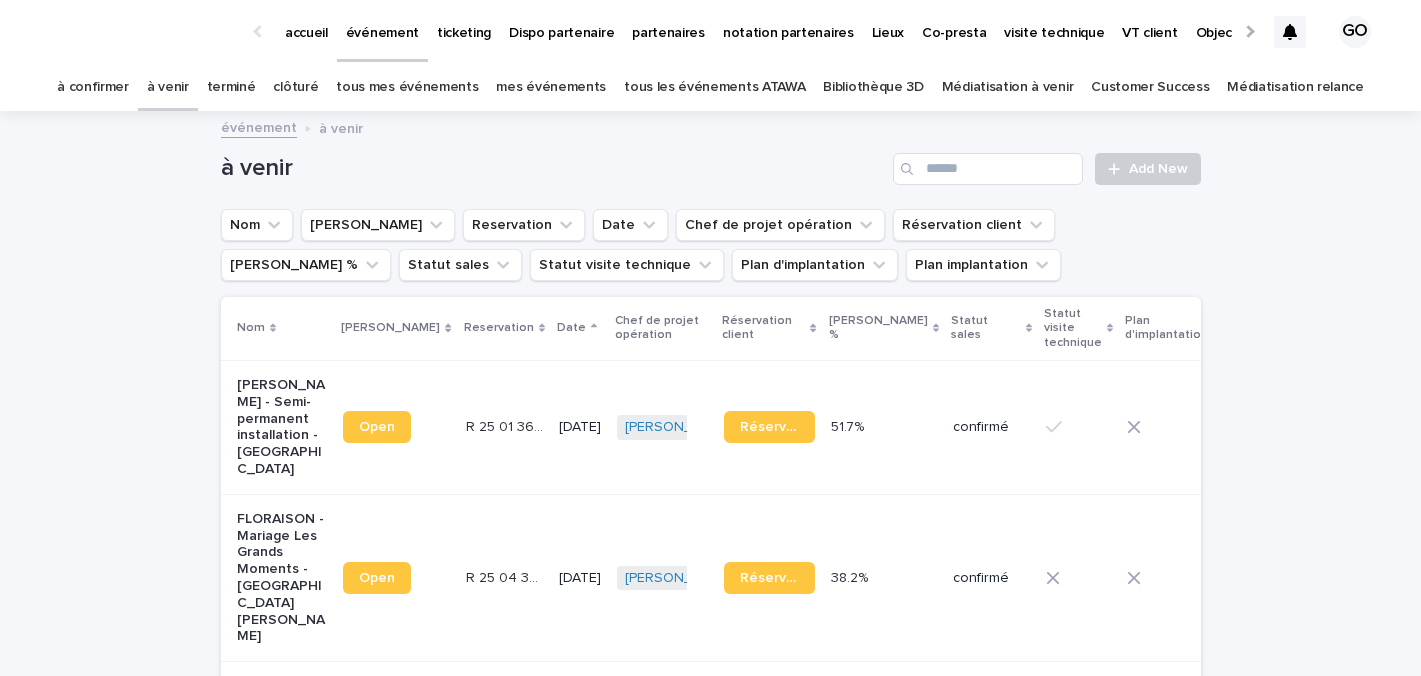 click on "à venir" at bounding box center [168, 87] 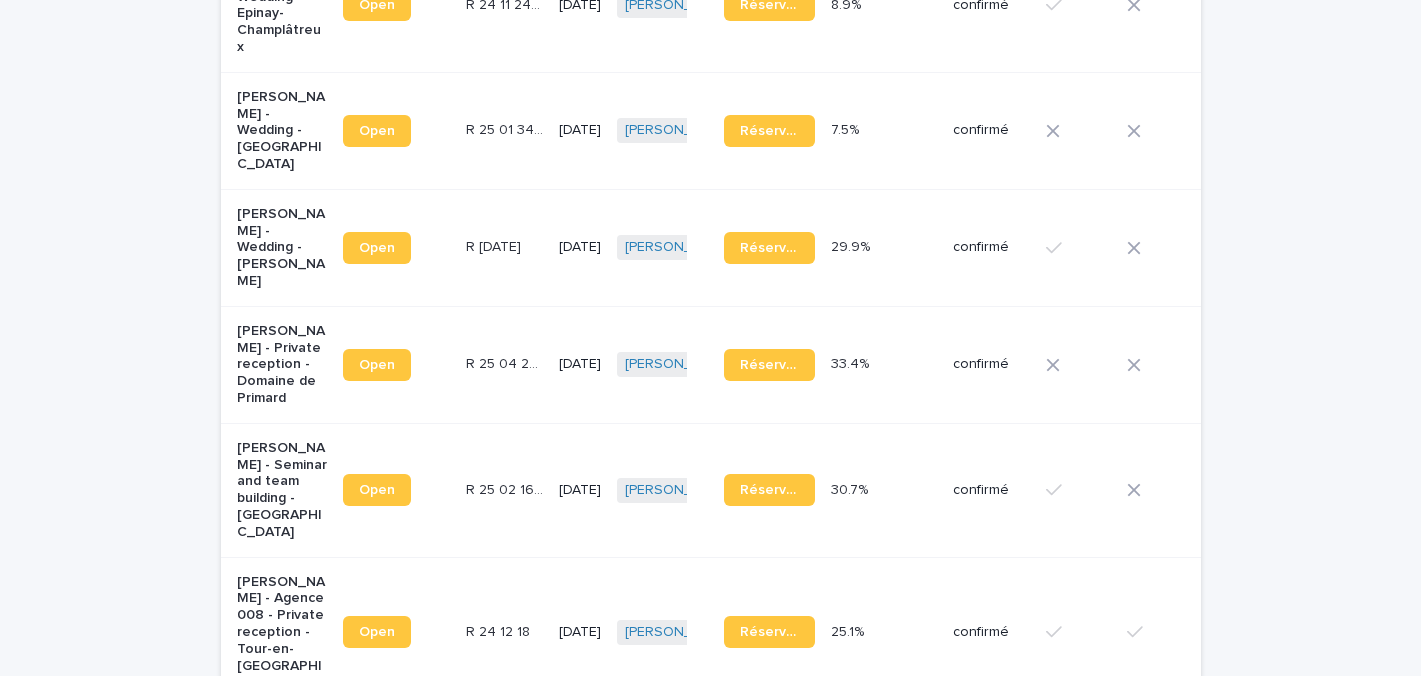 scroll, scrollTop: 2499, scrollLeft: 0, axis: vertical 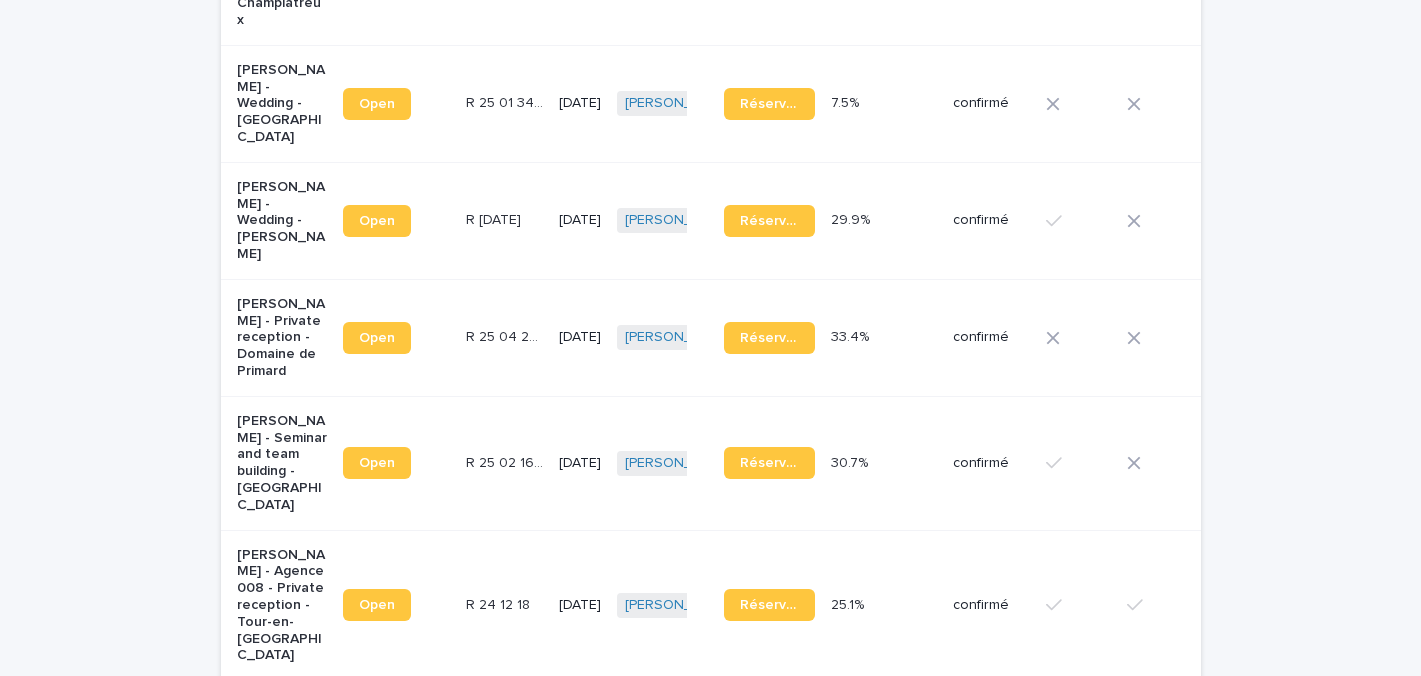 click on "[PERSON_NAME] - Wedding - [GEOGRAPHIC_DATA]" at bounding box center (282, 739) 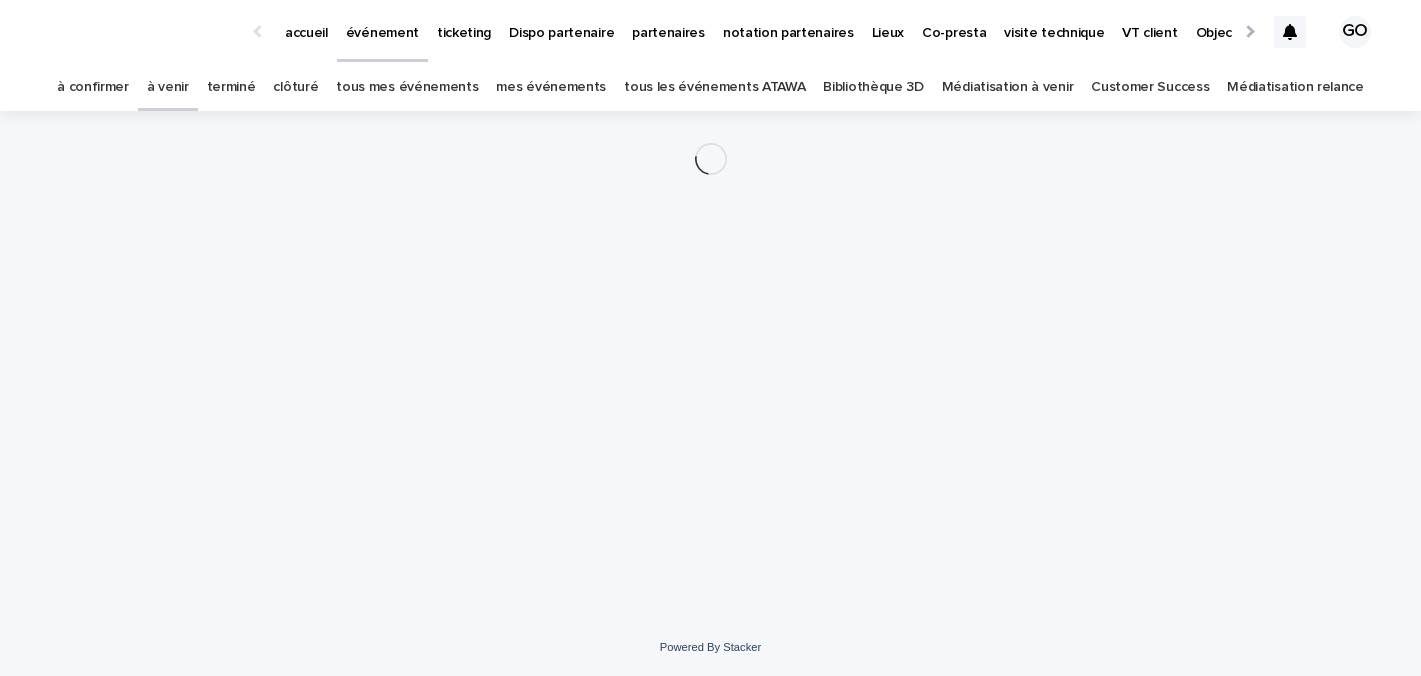 scroll, scrollTop: 0, scrollLeft: 0, axis: both 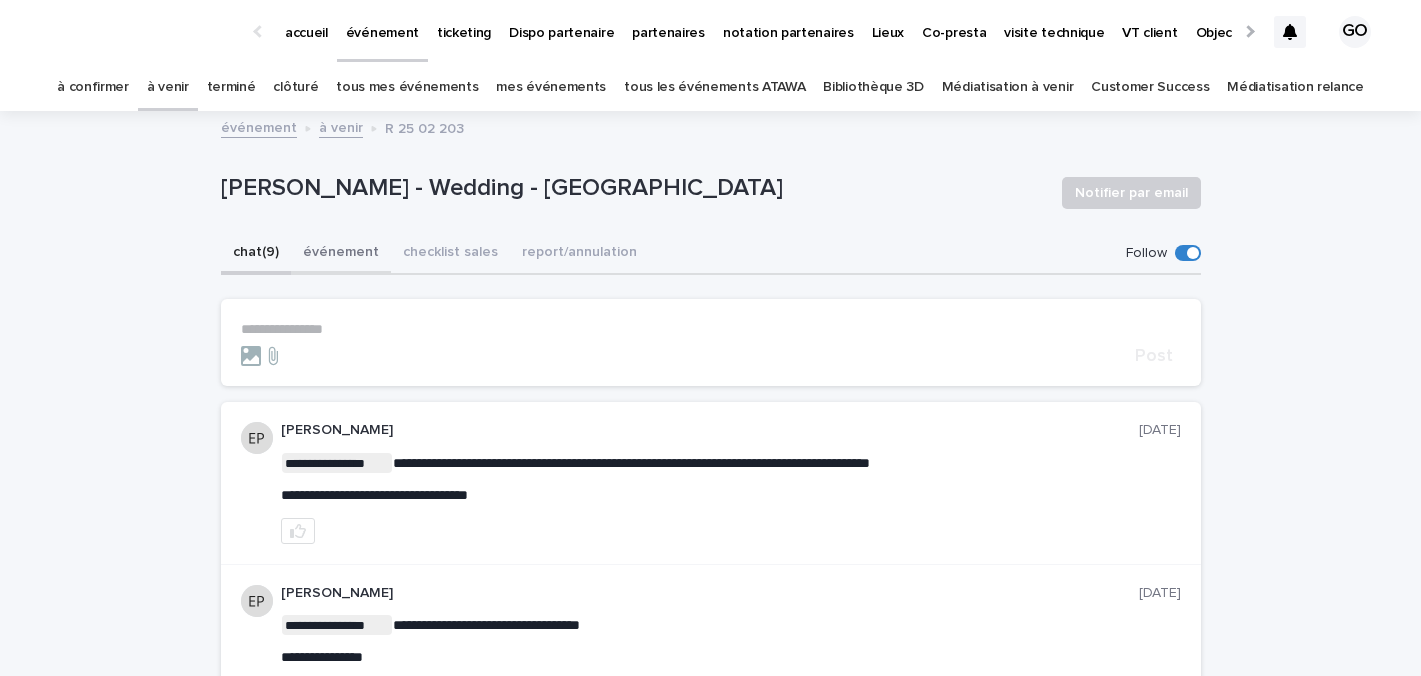 click on "événement" at bounding box center (341, 254) 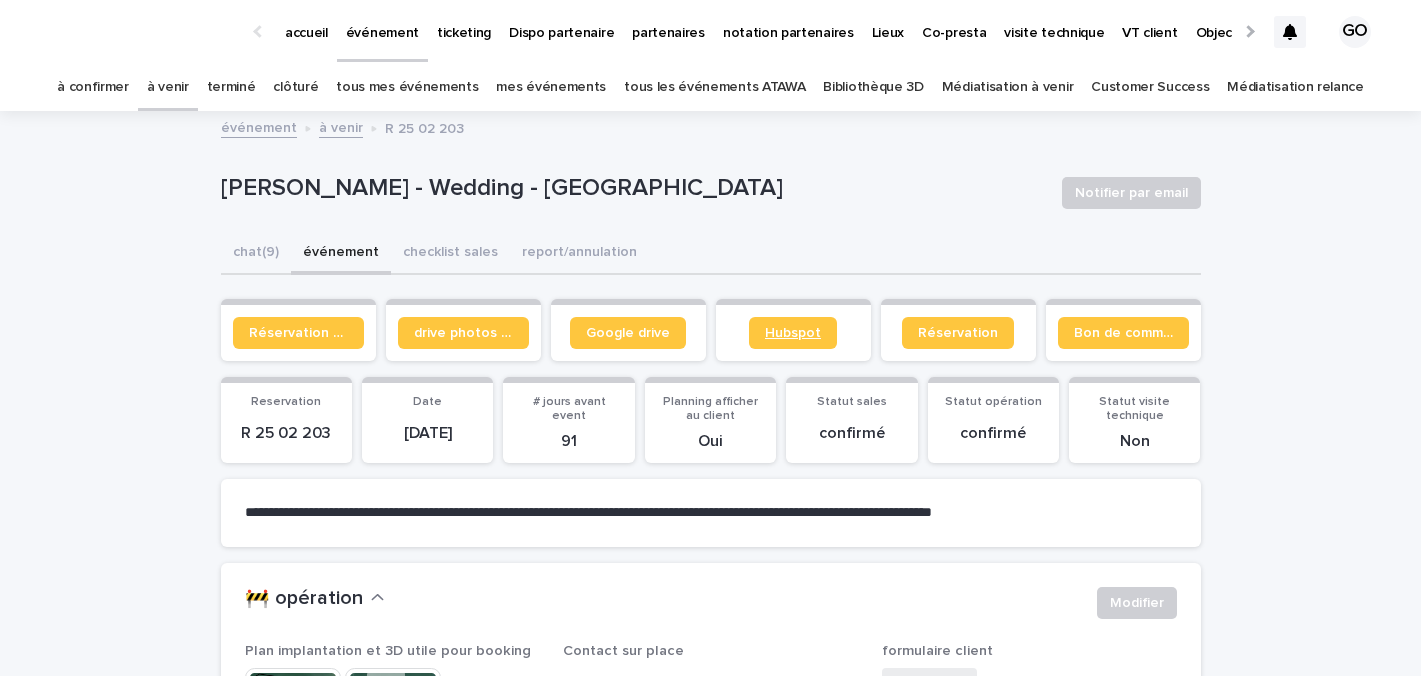 click on "Hubspot" at bounding box center (793, 333) 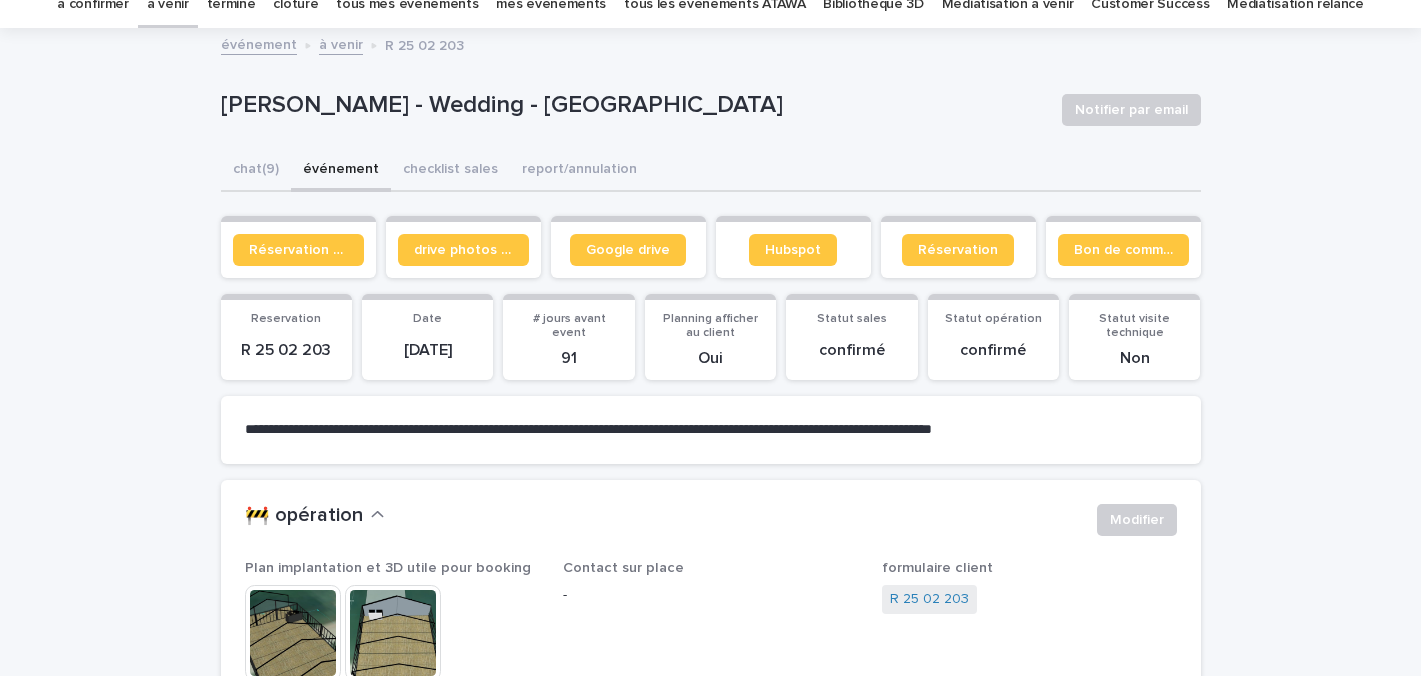 scroll, scrollTop: 103, scrollLeft: 0, axis: vertical 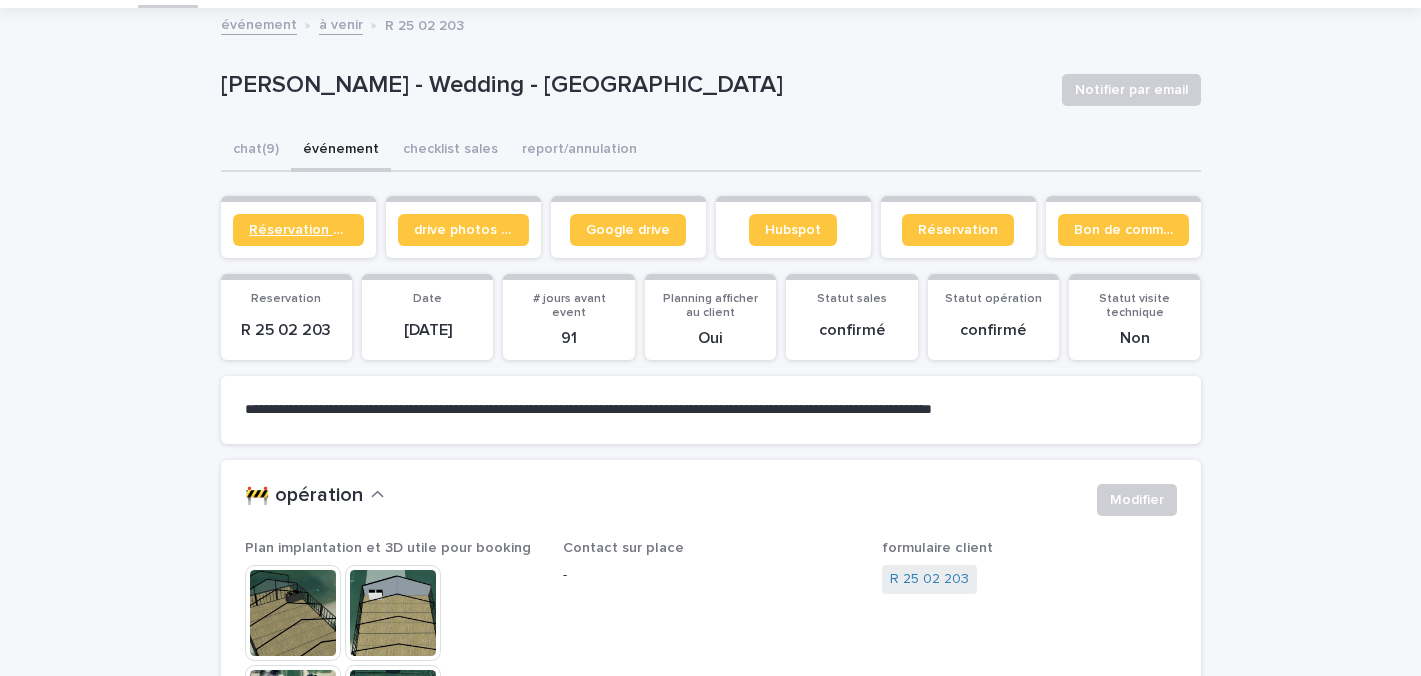 click on "Réservation client" at bounding box center [298, 230] 